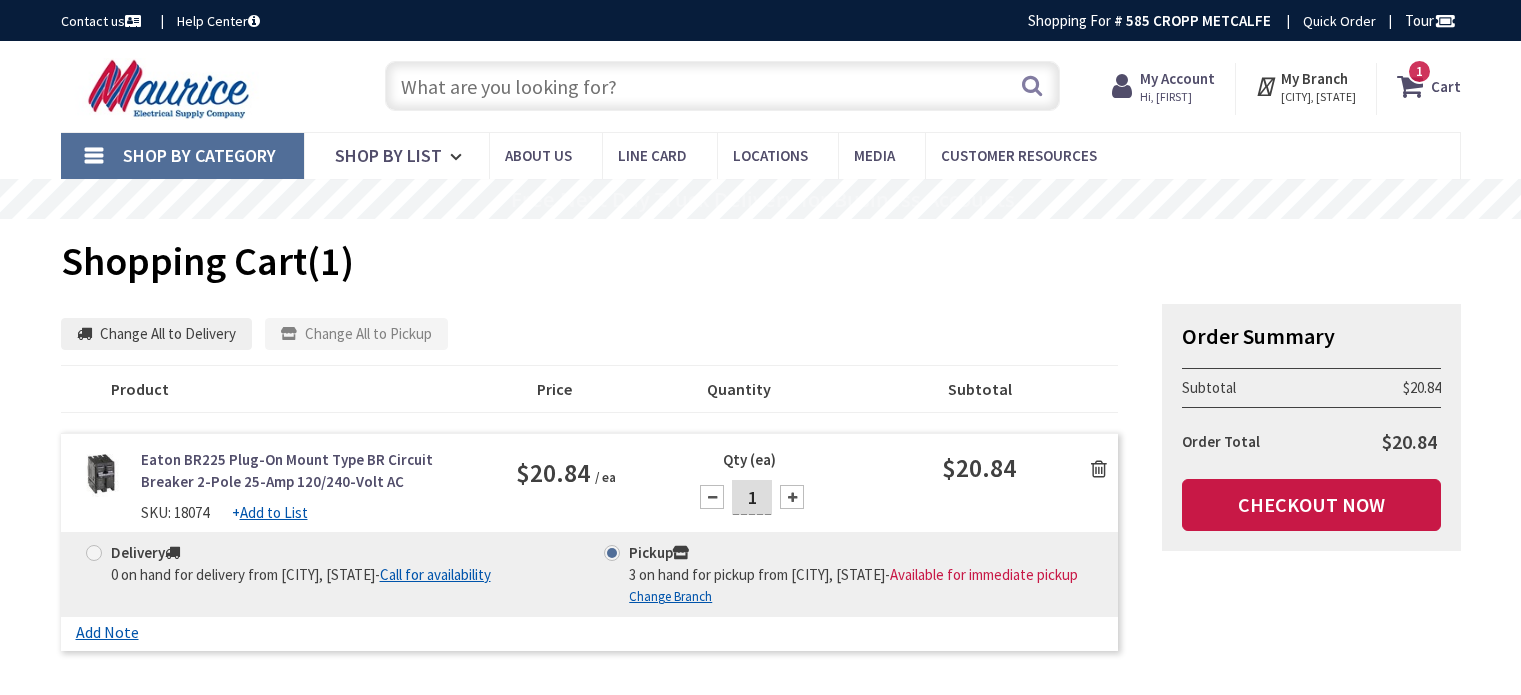 scroll, scrollTop: 100, scrollLeft: 0, axis: vertical 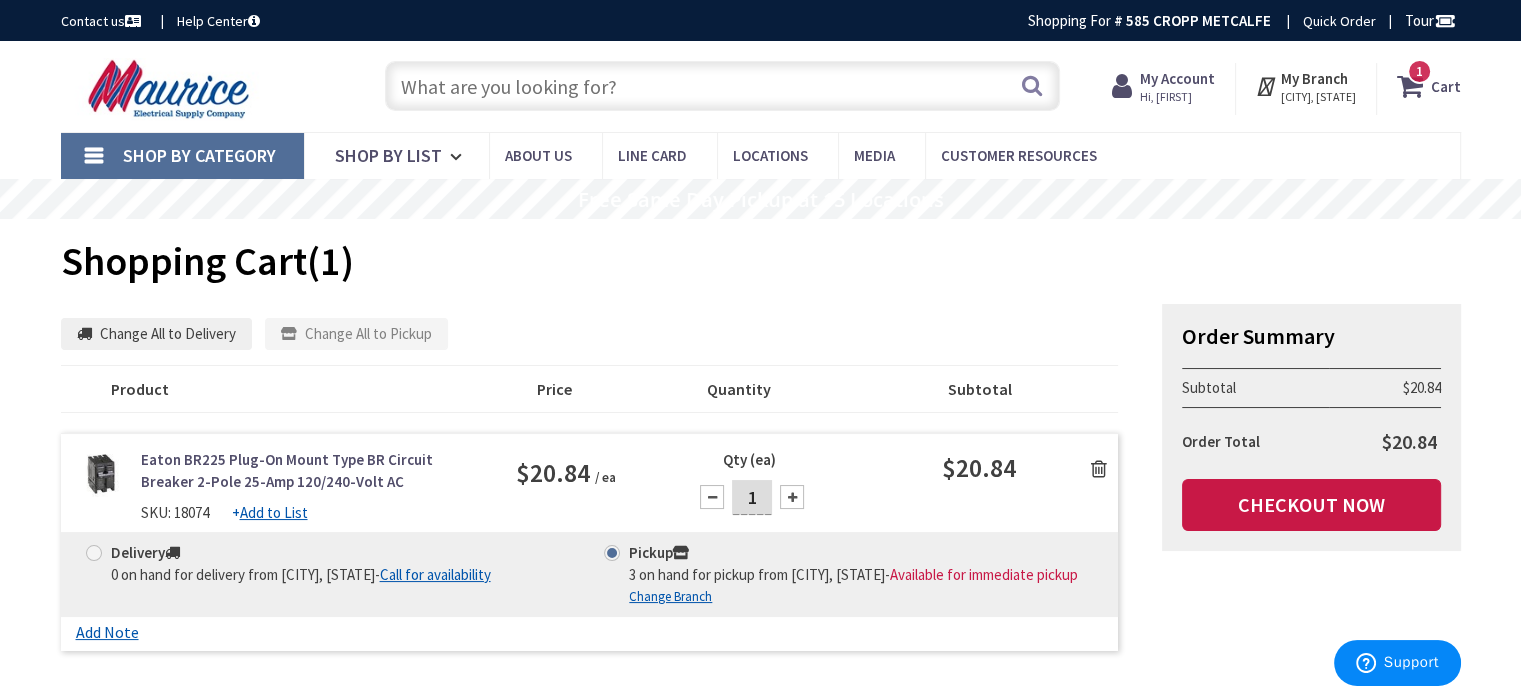 click at bounding box center [1099, 469] 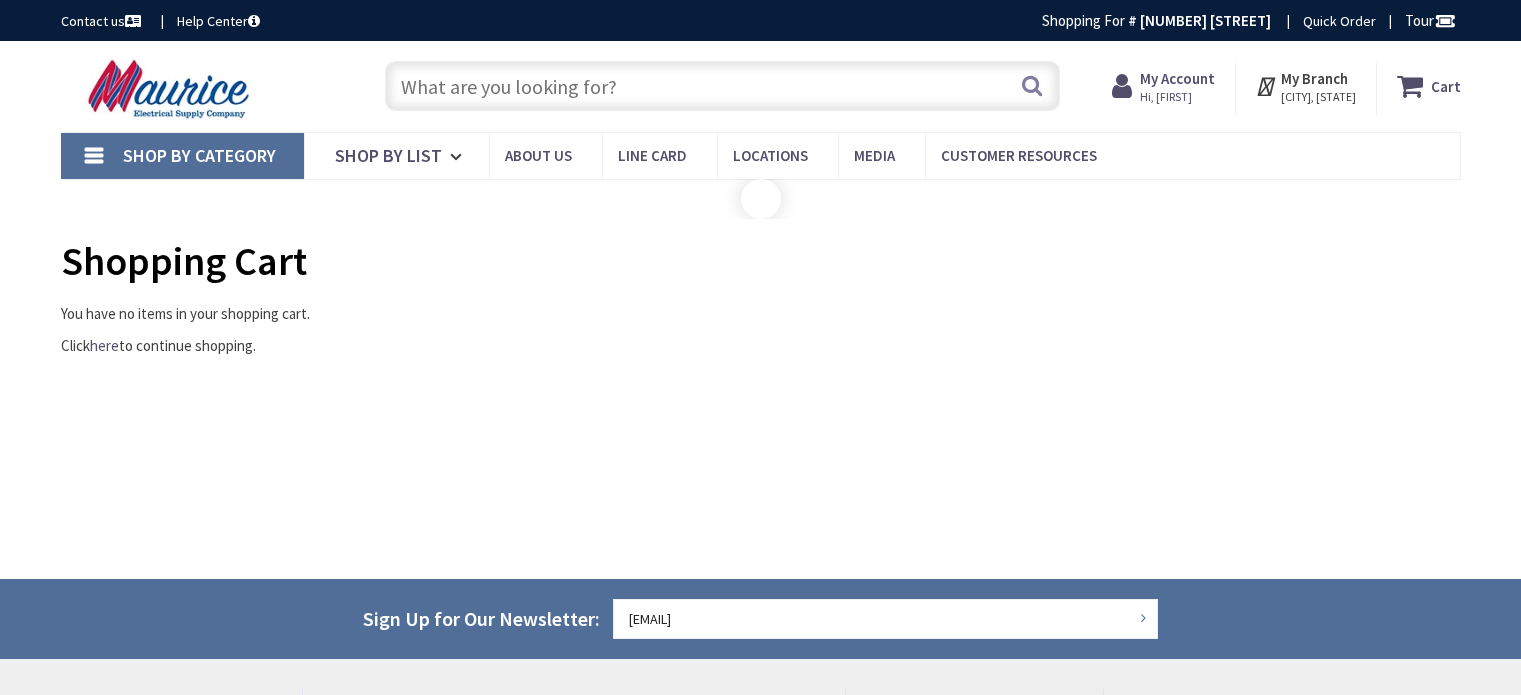 scroll, scrollTop: 0, scrollLeft: 0, axis: both 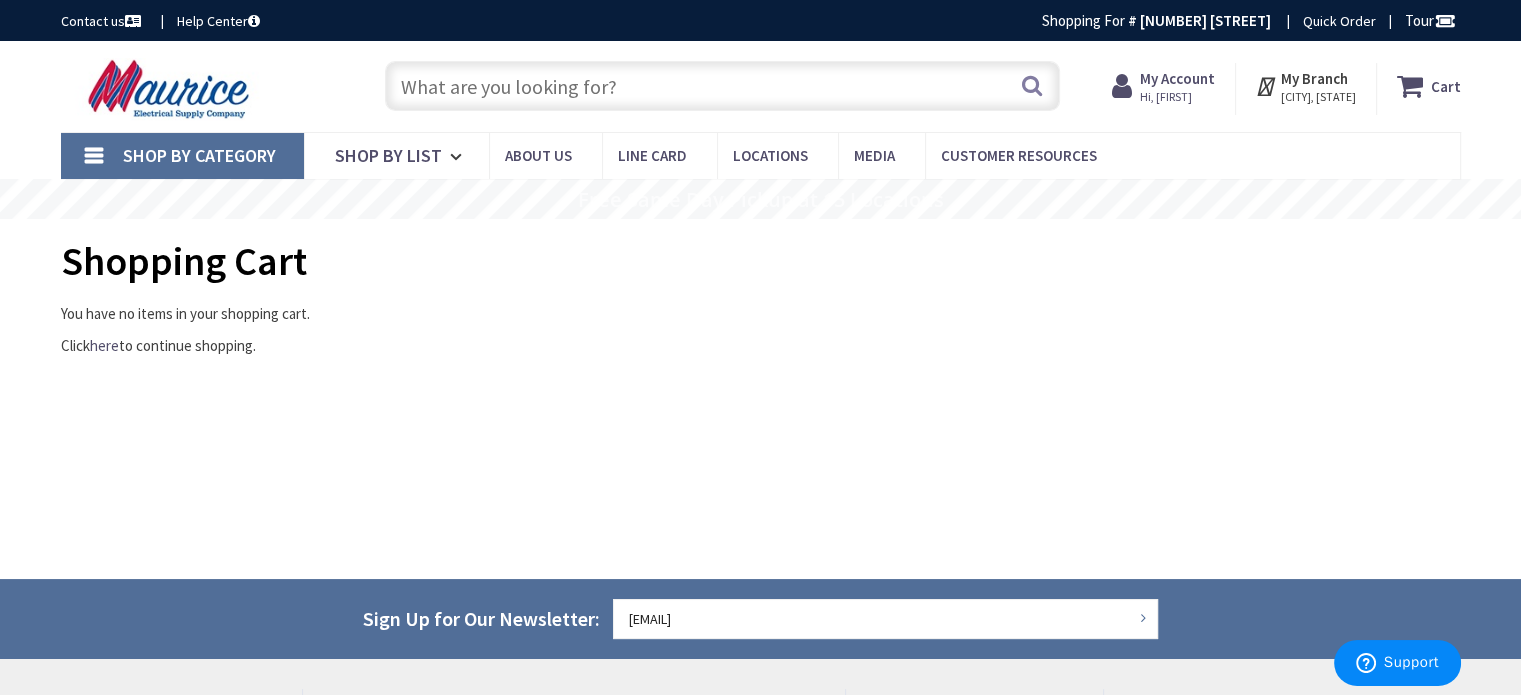 paste on "50- amp square D double pole breaker" 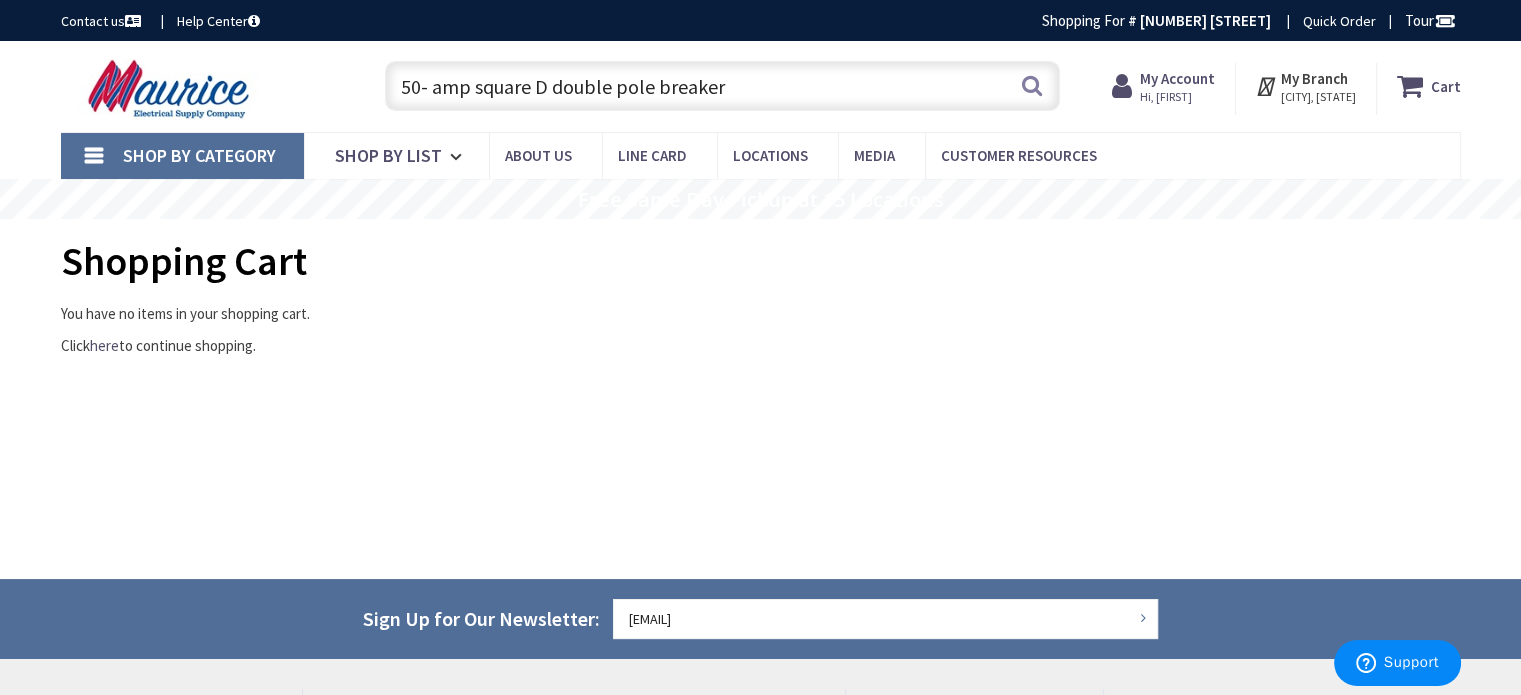 click on "50- amp square D double pole breaker" at bounding box center [722, 86] 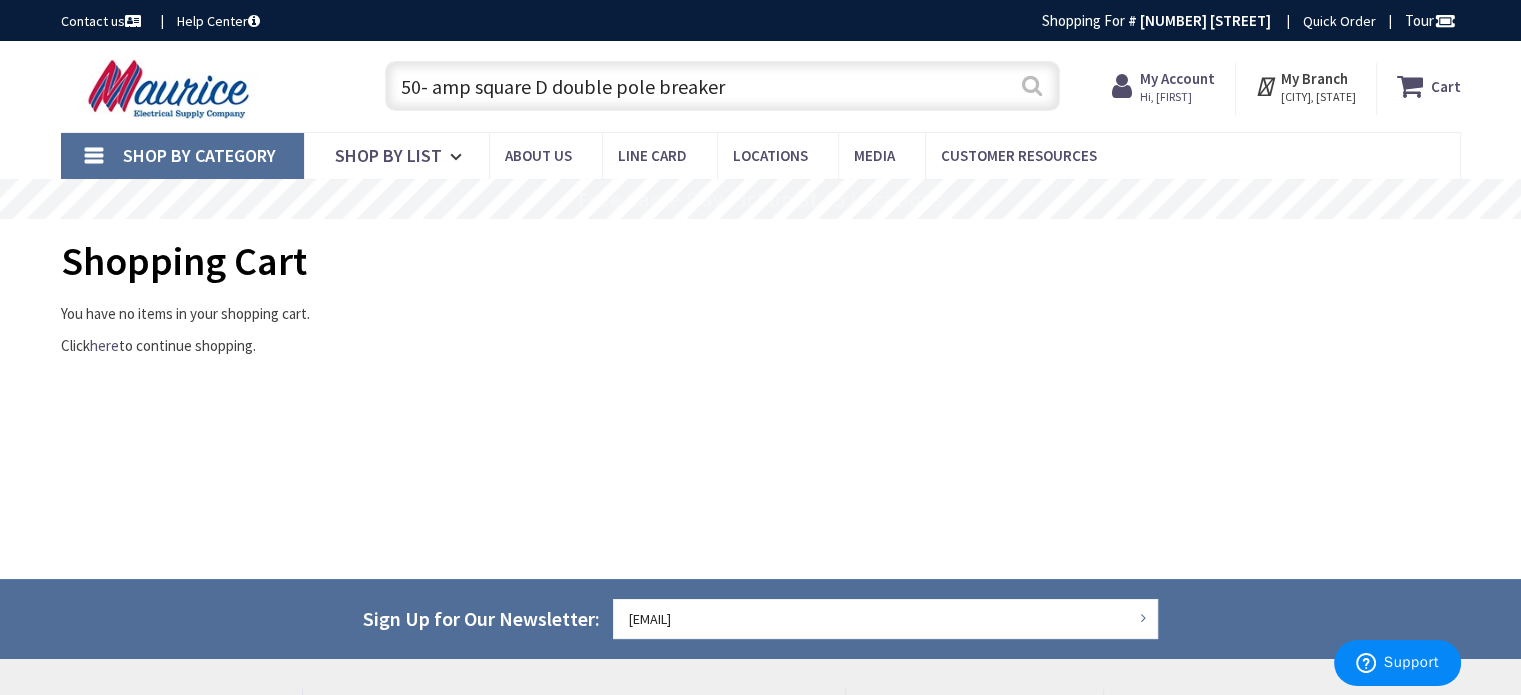 type on "50- amp square D double pole breaker" 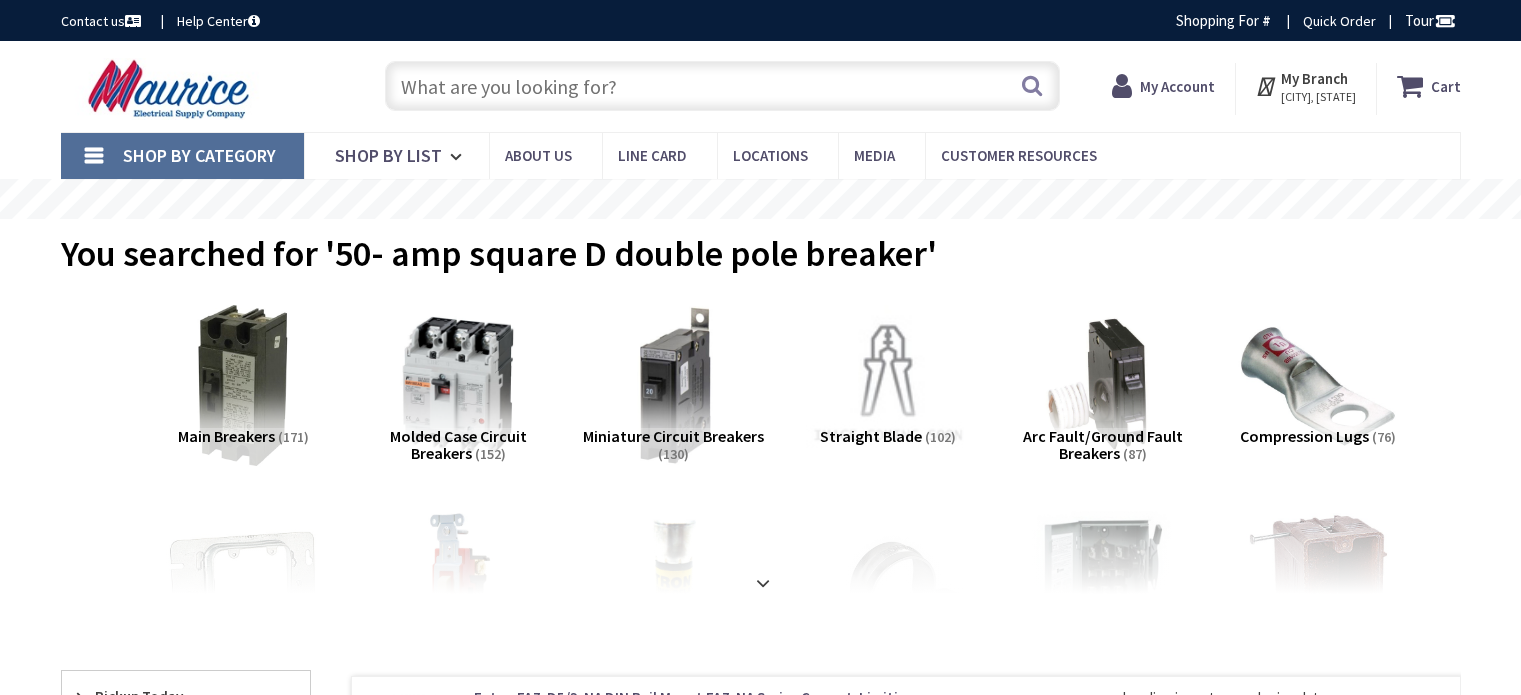 scroll, scrollTop: 0, scrollLeft: 0, axis: both 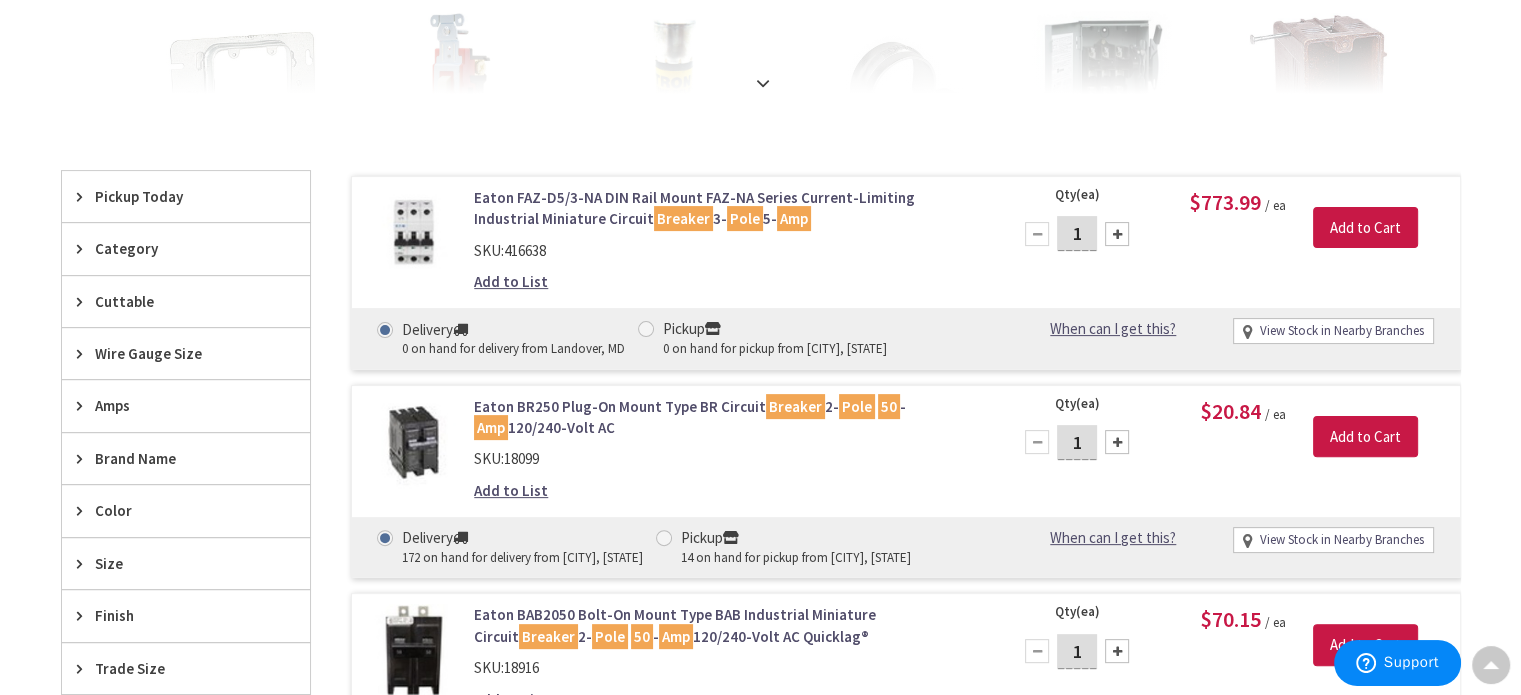 click on "Brand Name" at bounding box center (176, 458) 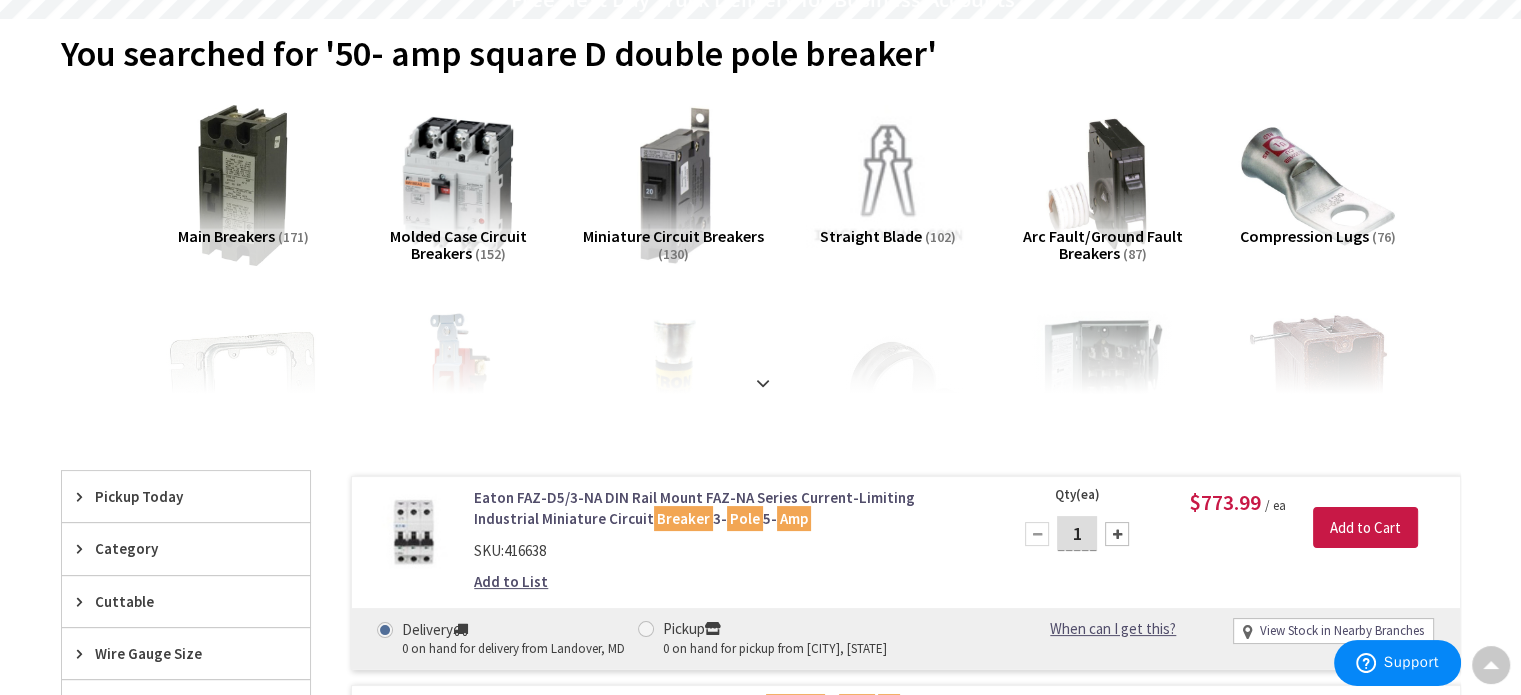 scroll, scrollTop: 0, scrollLeft: 0, axis: both 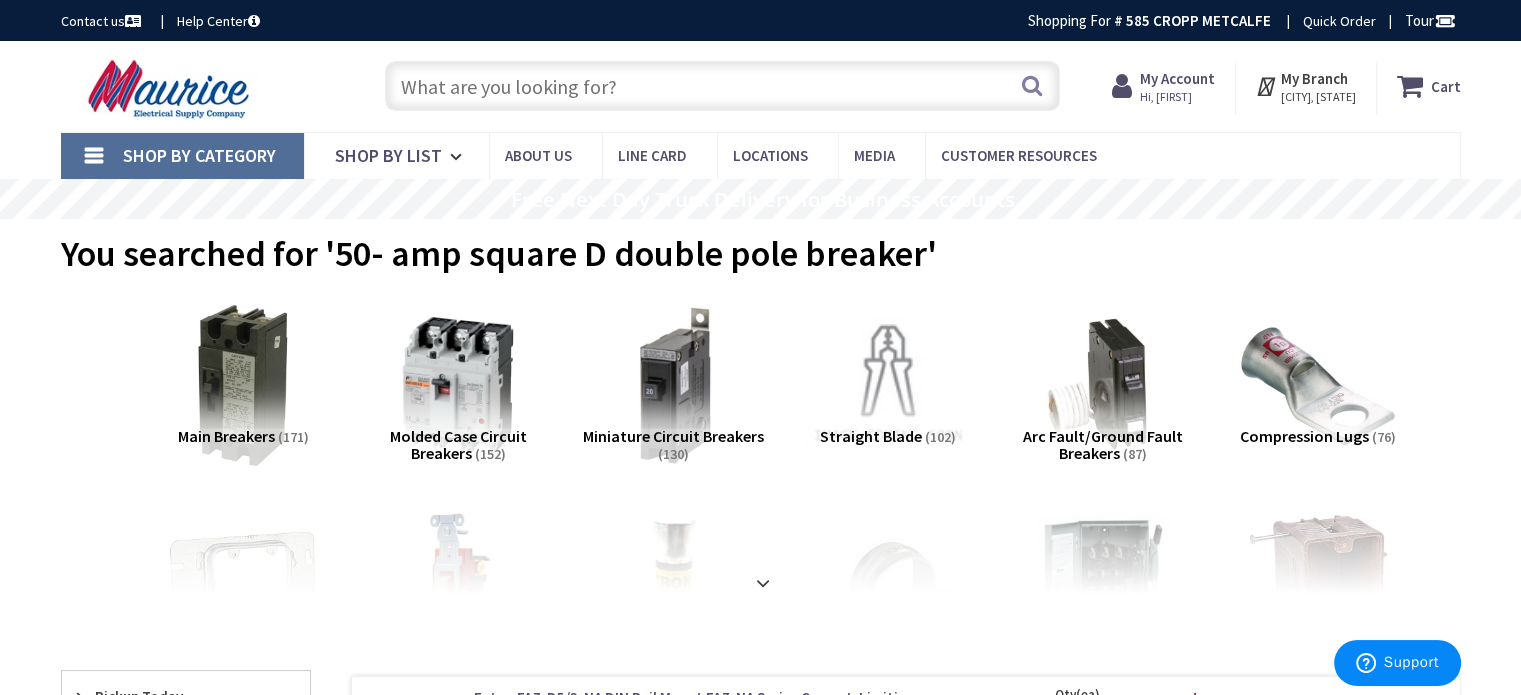 click at bounding box center (722, 86) 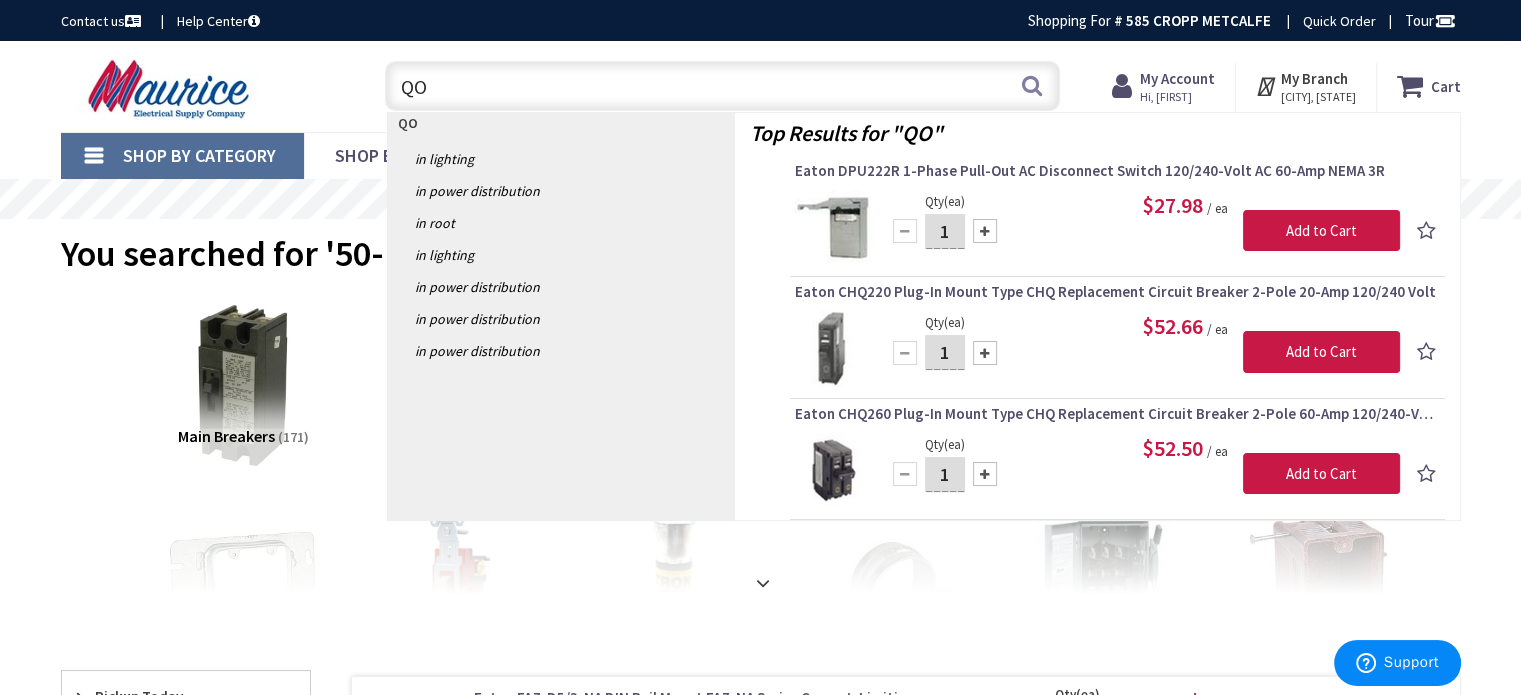 click on "QO" at bounding box center [722, 86] 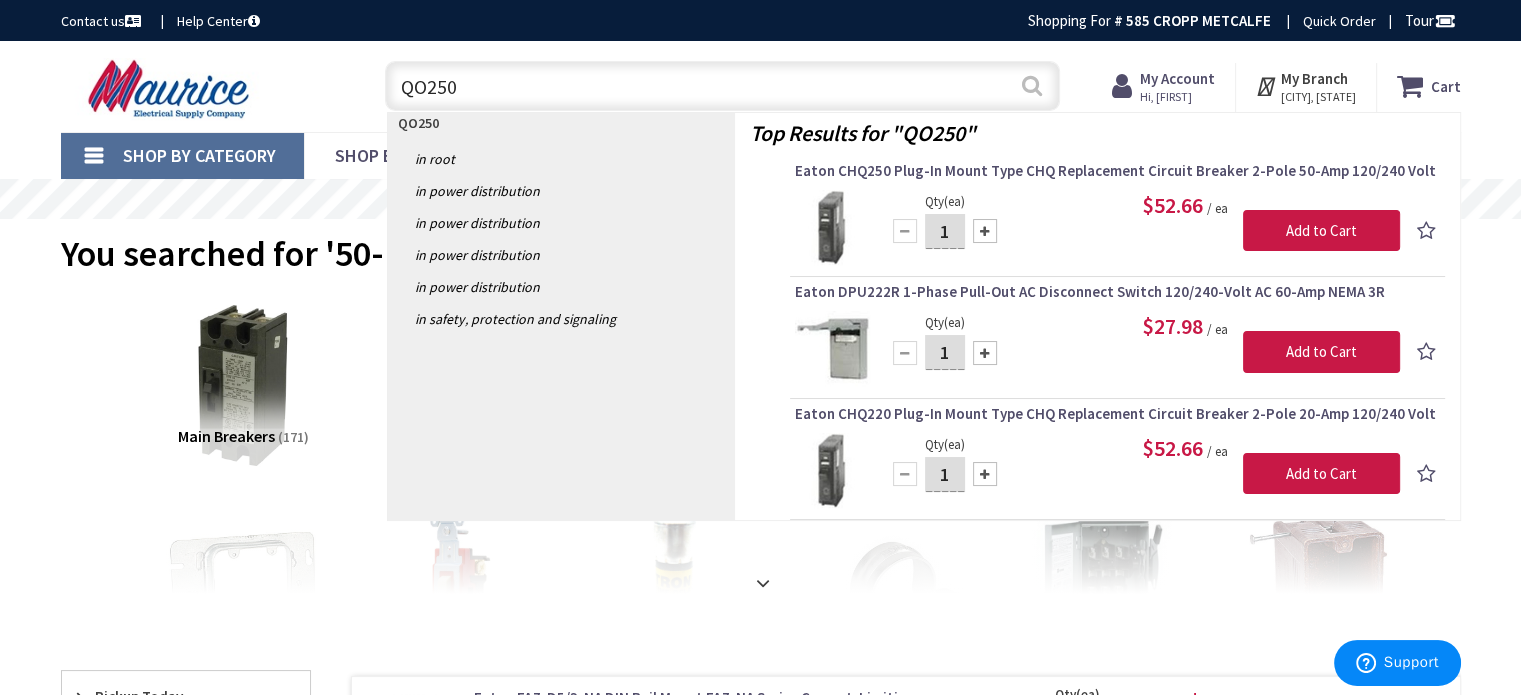 type on "QO250" 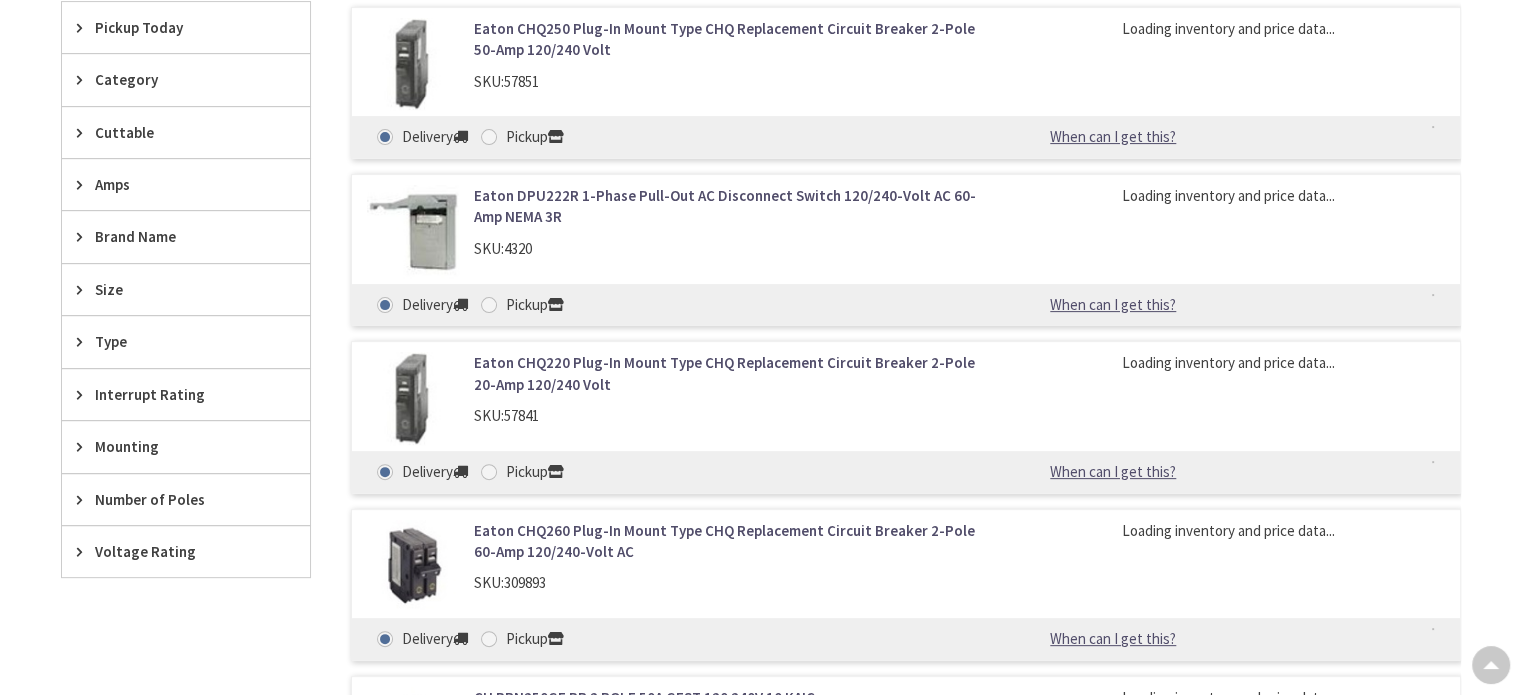 scroll, scrollTop: 584, scrollLeft: 0, axis: vertical 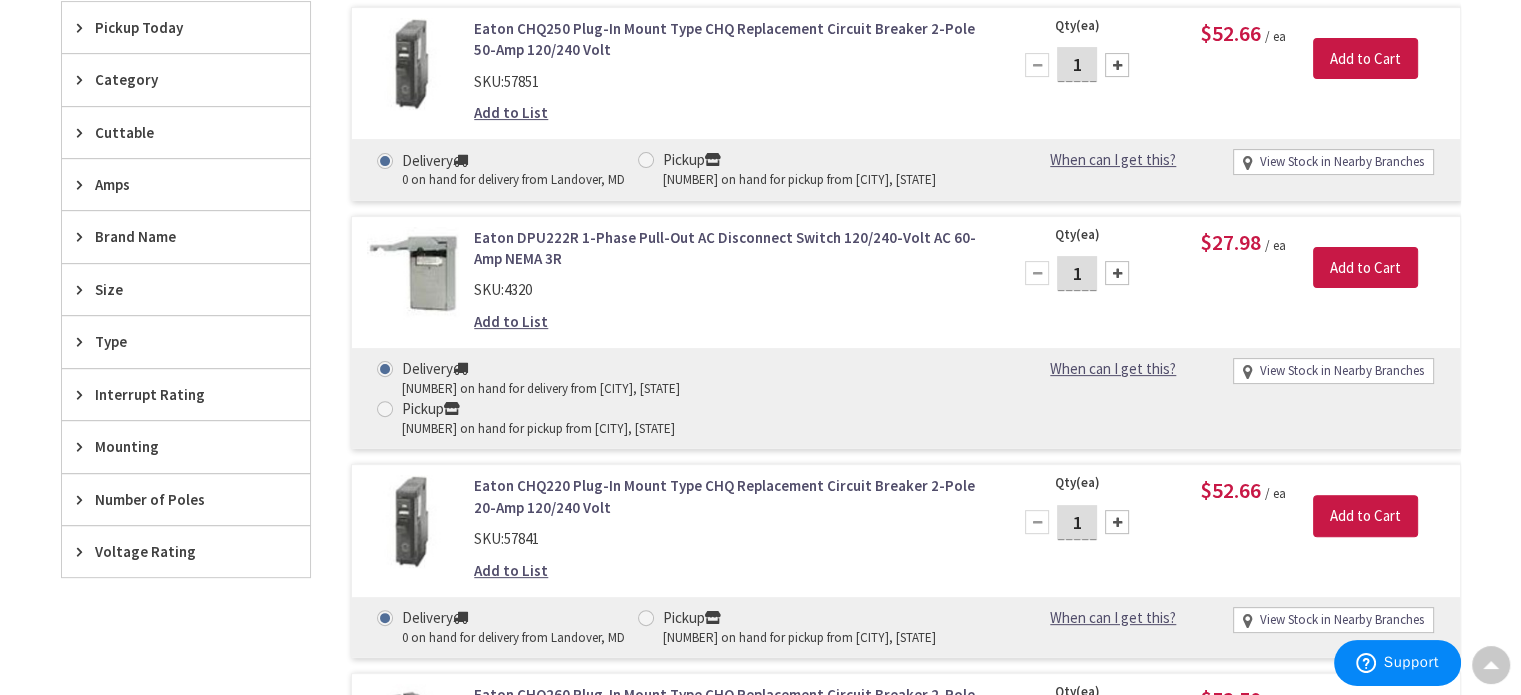 click on "Eaton CHQ250 Plug-In Mount Type CHQ Replacement Circuit Breaker 2-Pole 50-Amp 120/240 Volt" at bounding box center (728, 39) 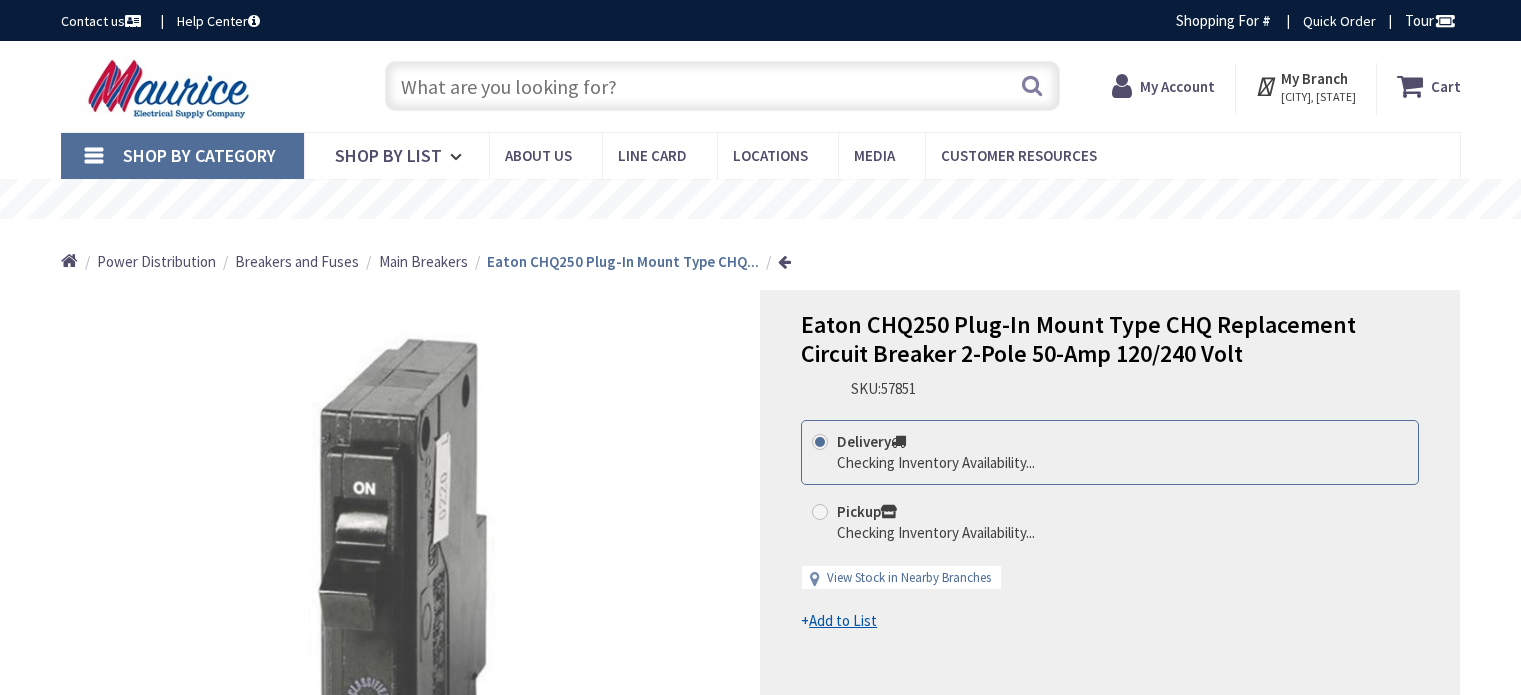 scroll, scrollTop: 0, scrollLeft: 0, axis: both 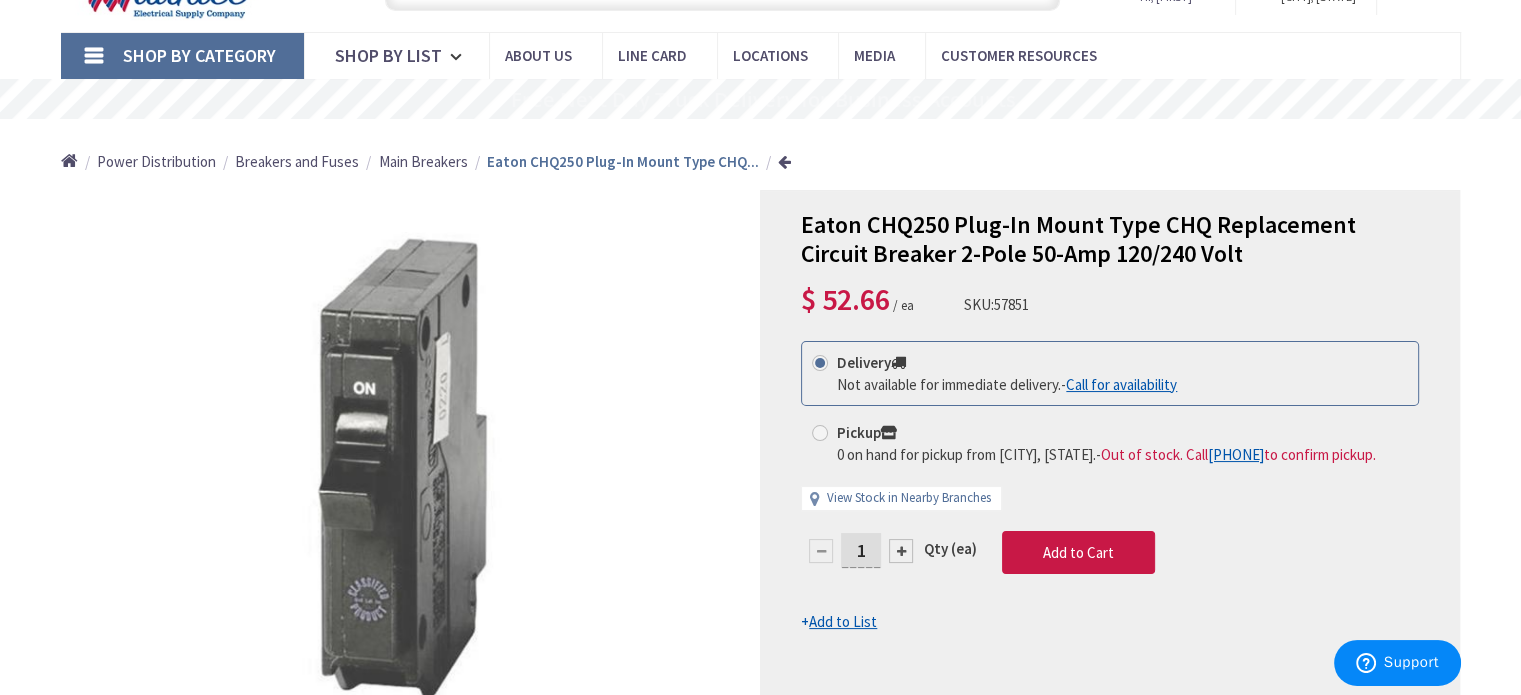 click on "0 on hand for pickup from Fairfax, VA." at bounding box center (966, 454) 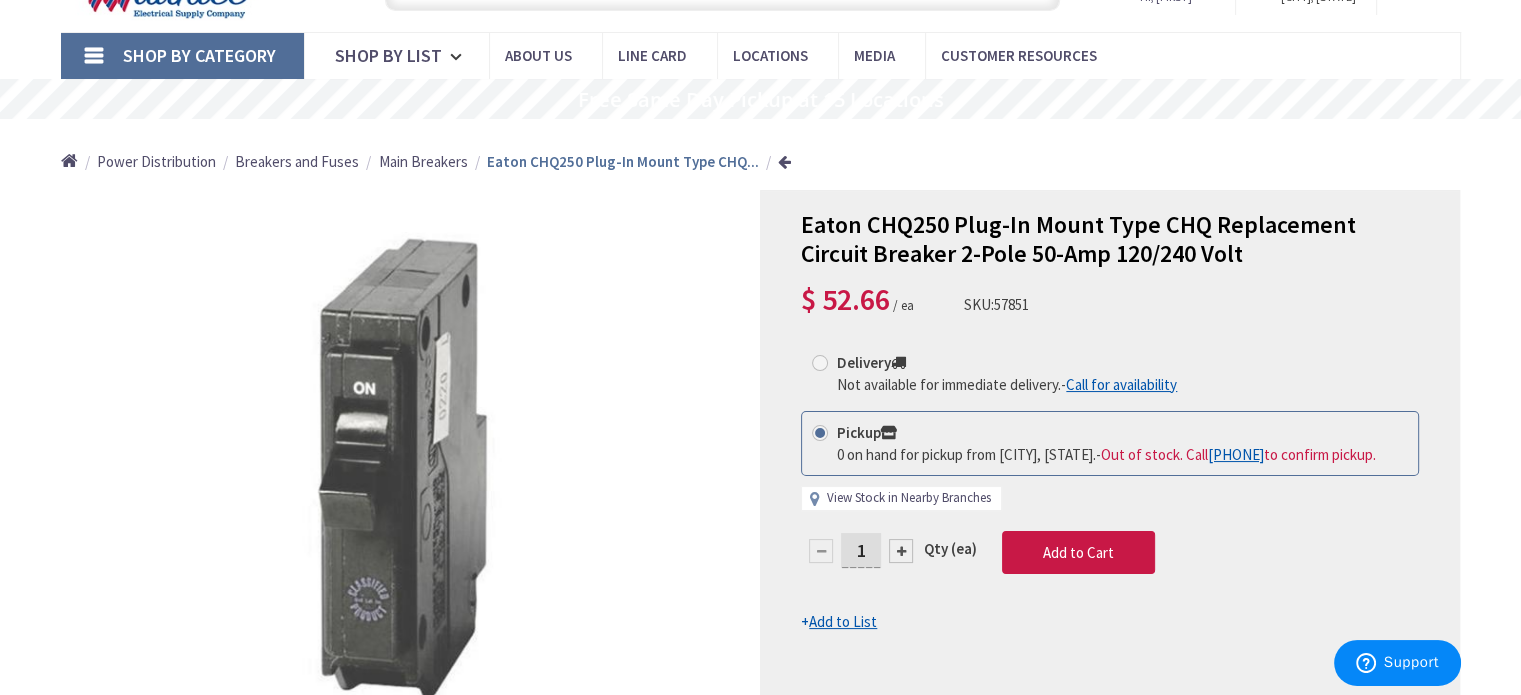 click on "View Stock in Nearby Branches" at bounding box center [909, 498] 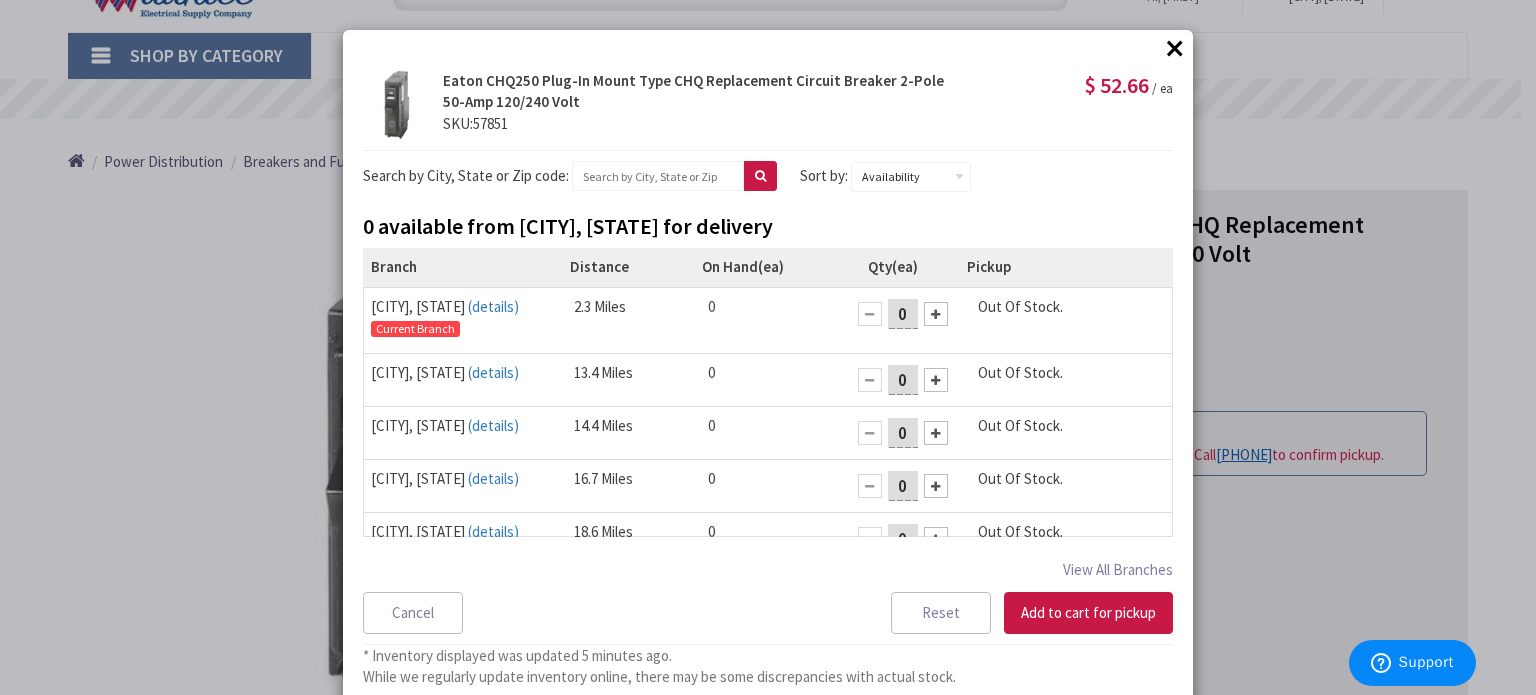 scroll, scrollTop: 25, scrollLeft: 0, axis: vertical 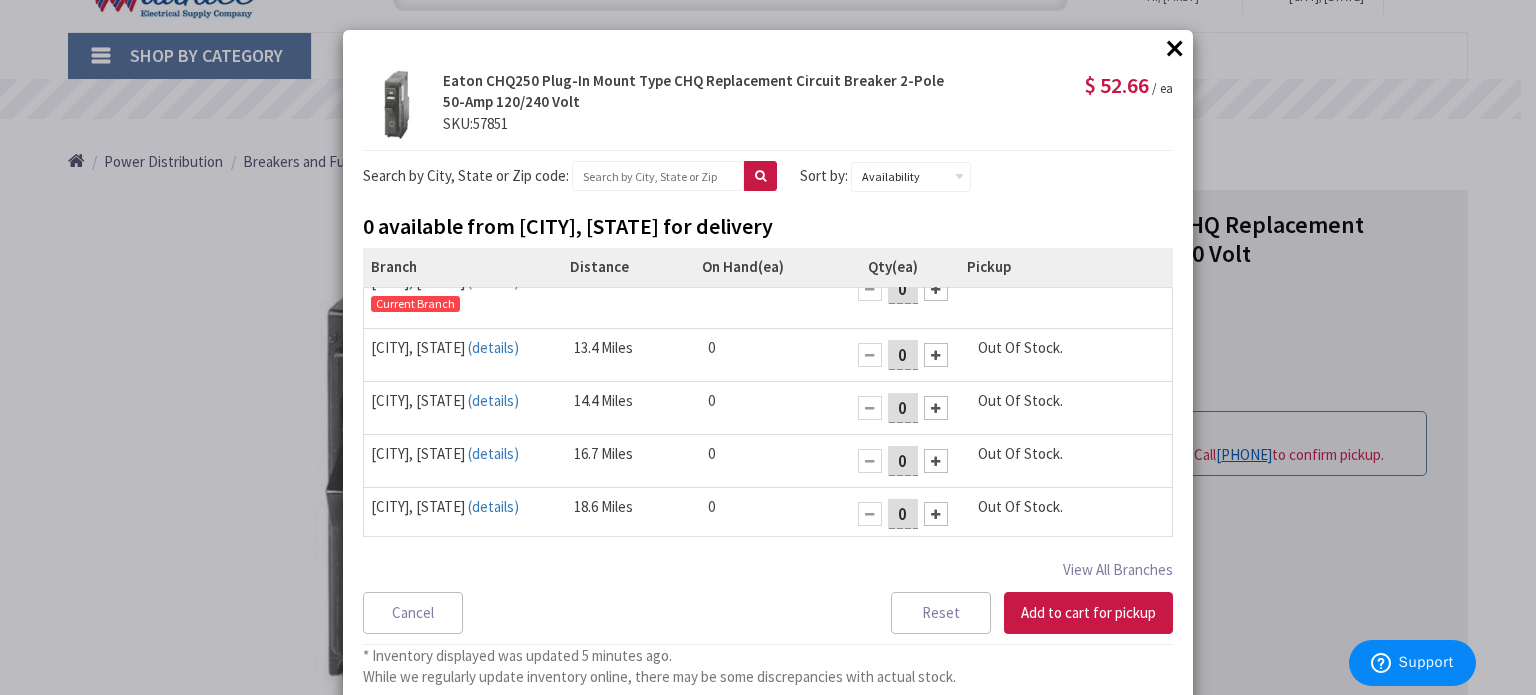 click on "Search by City, State or Zip code:" at bounding box center [466, 175] 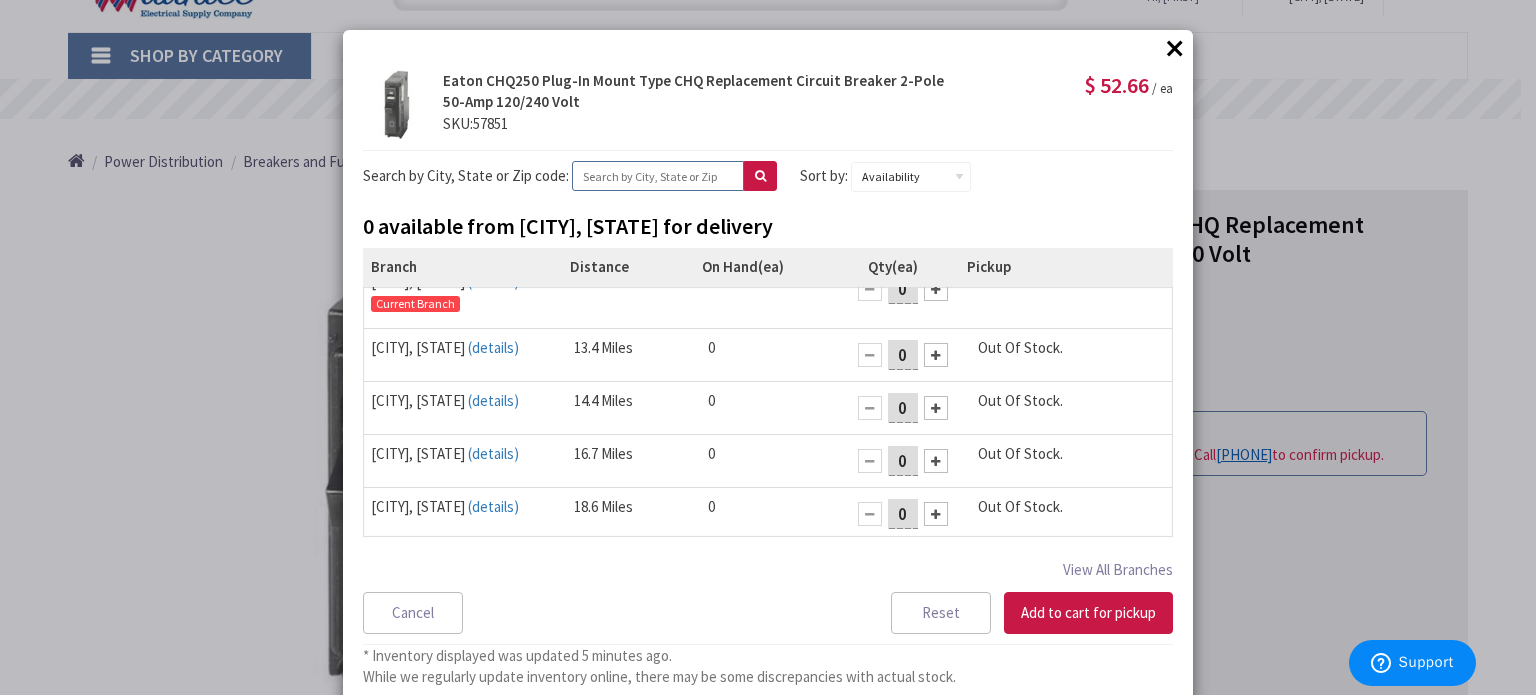 click at bounding box center (658, 176) 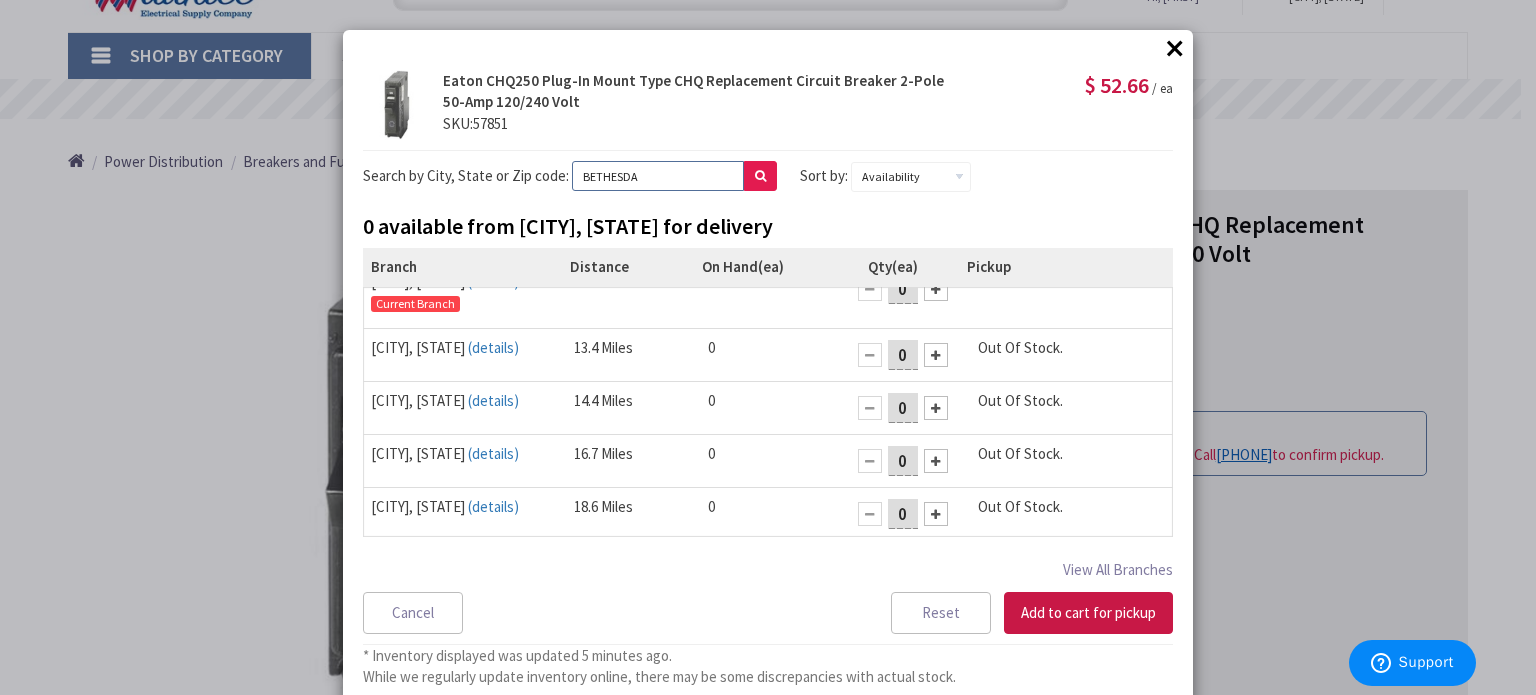 type on "BETHESDA" 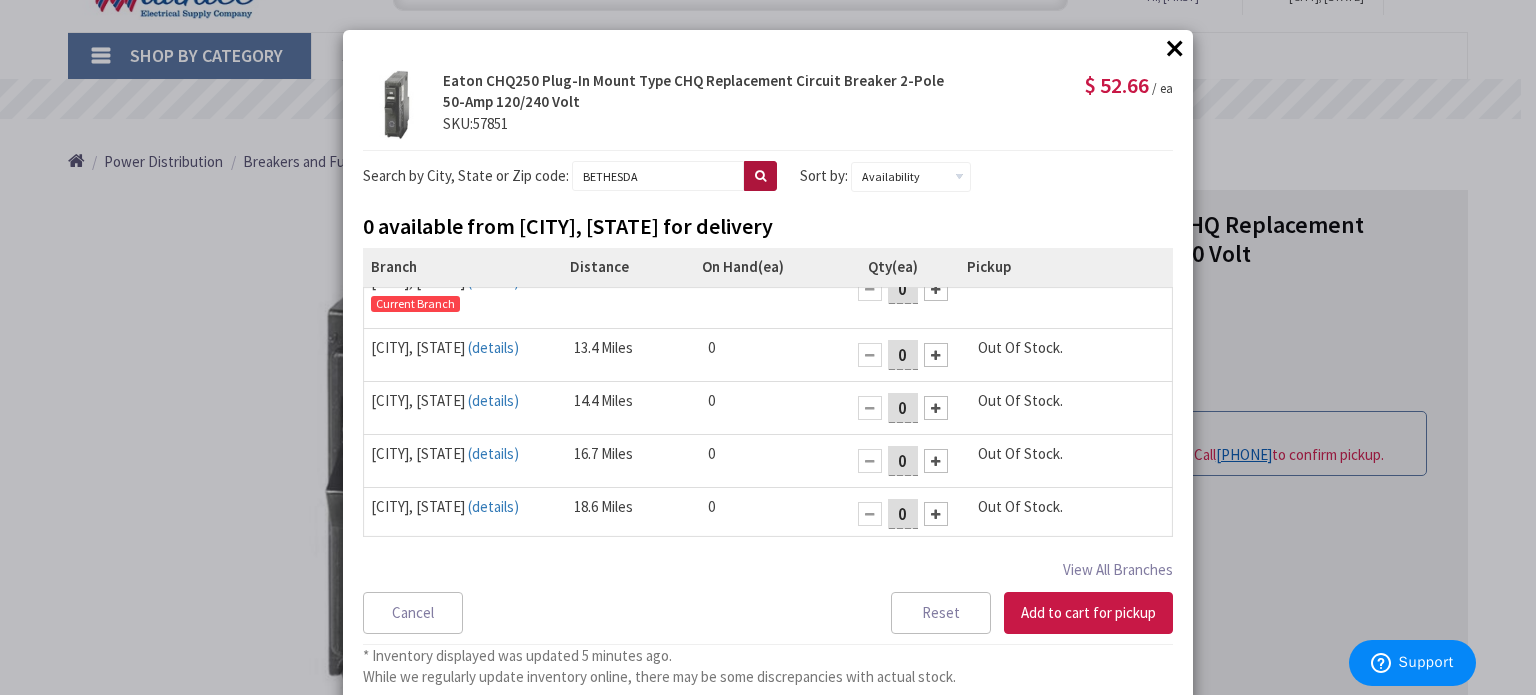 click at bounding box center (760, 176) 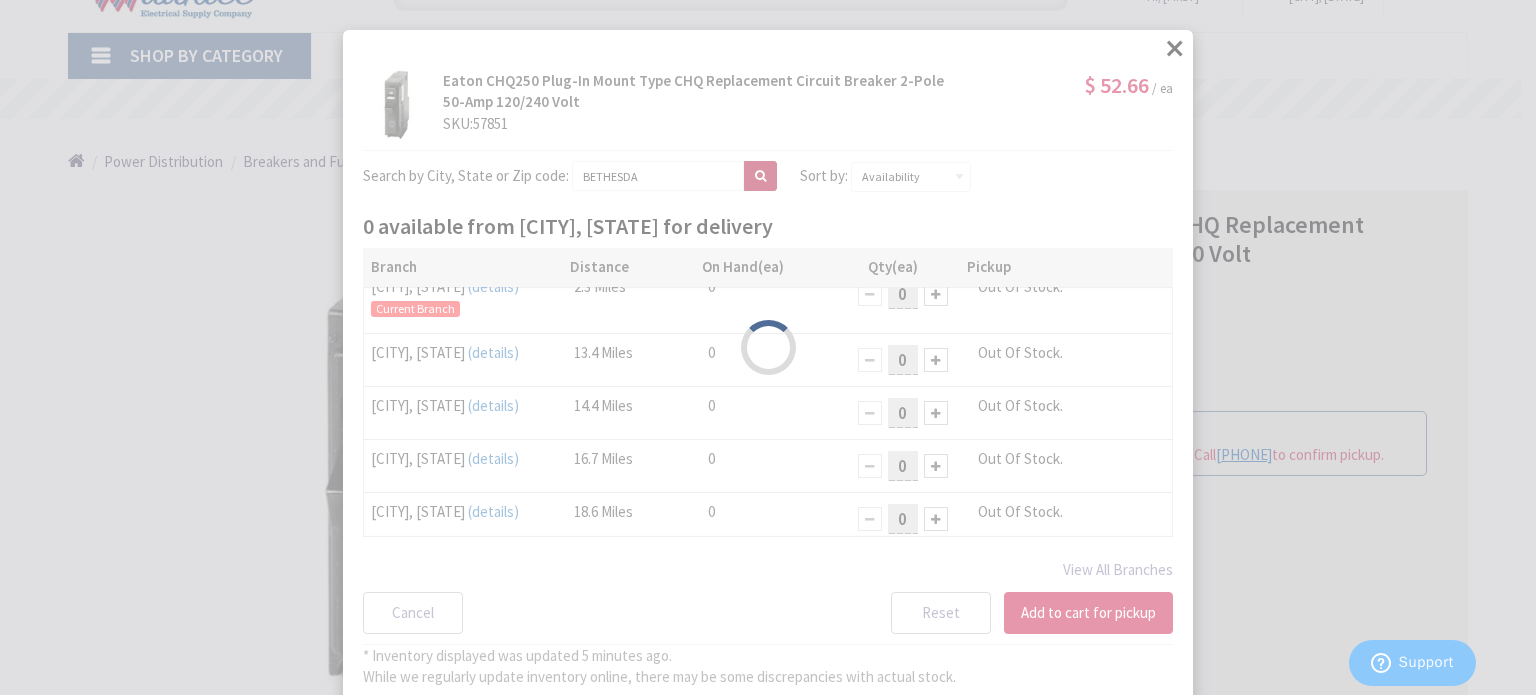 scroll, scrollTop: 5, scrollLeft: 0, axis: vertical 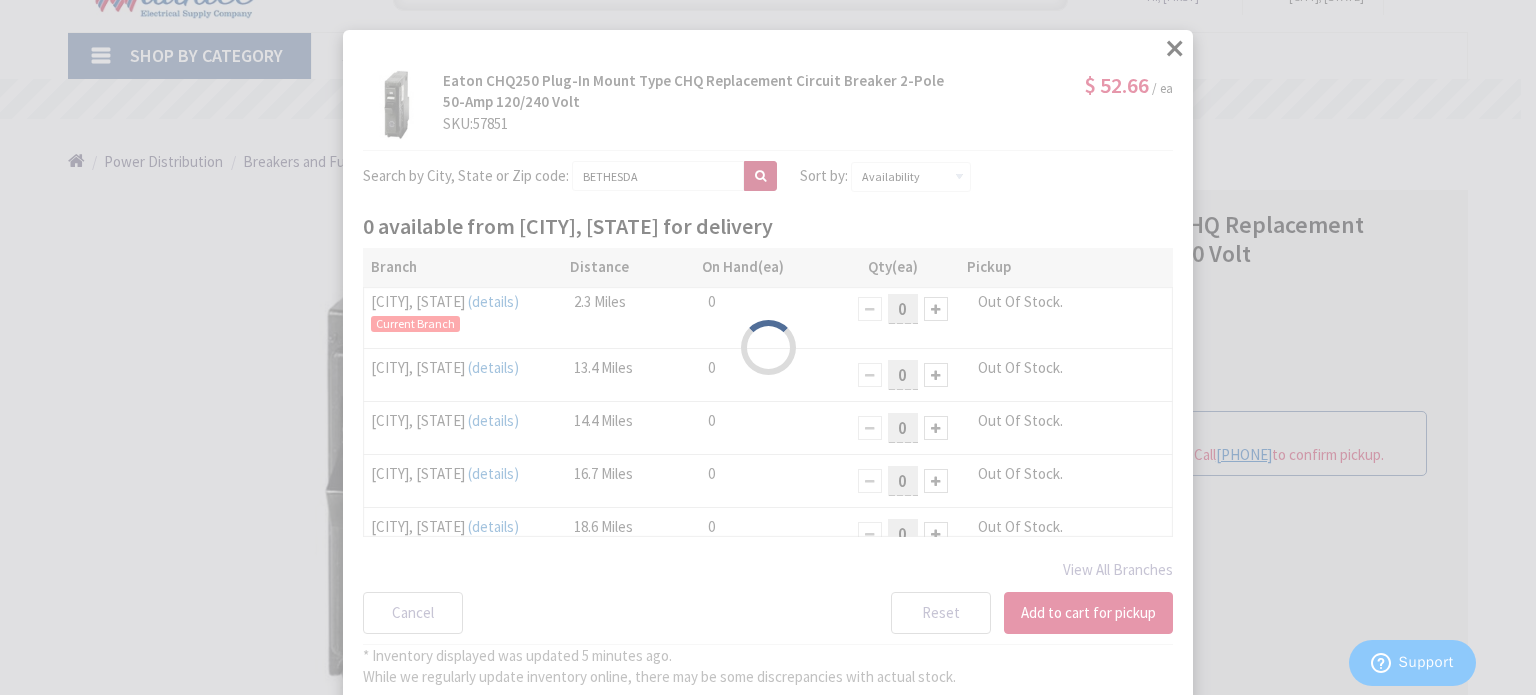 select on "data-availability" 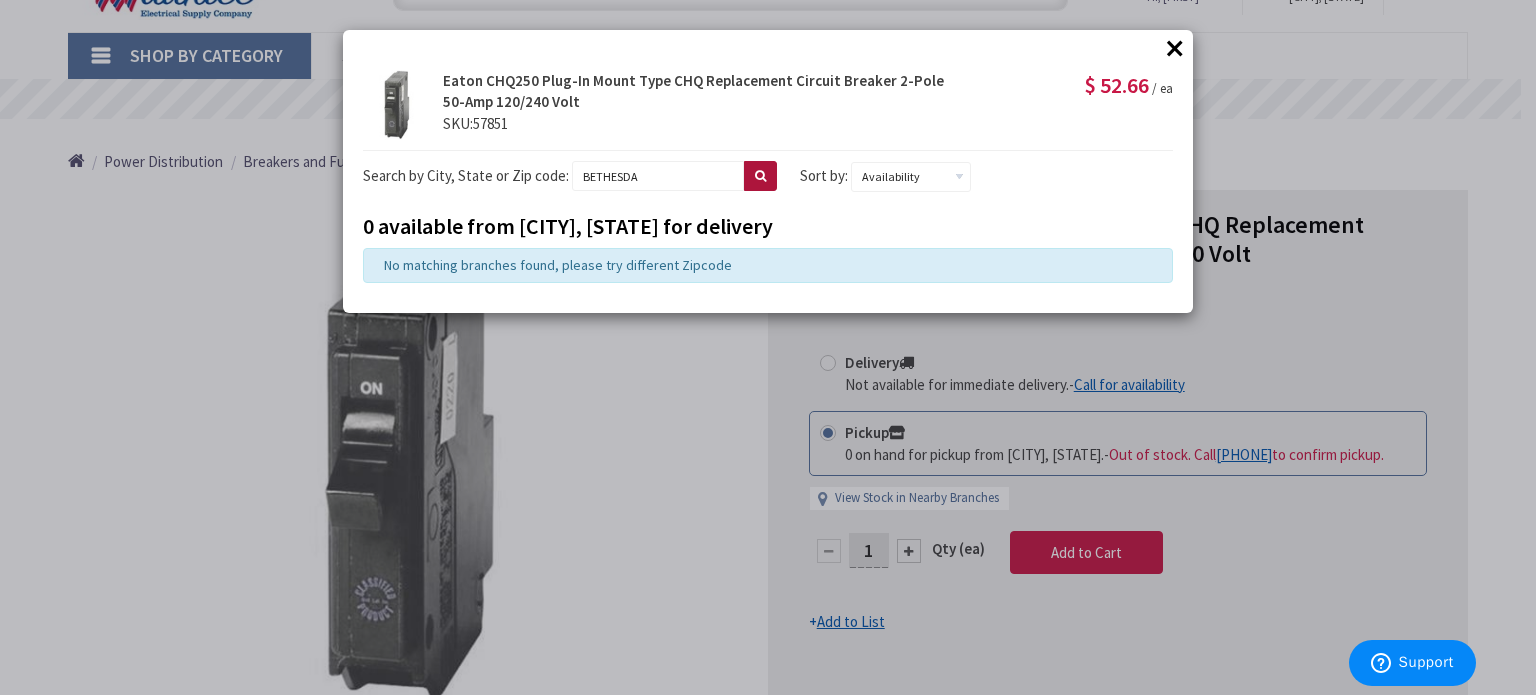 scroll, scrollTop: 0, scrollLeft: 0, axis: both 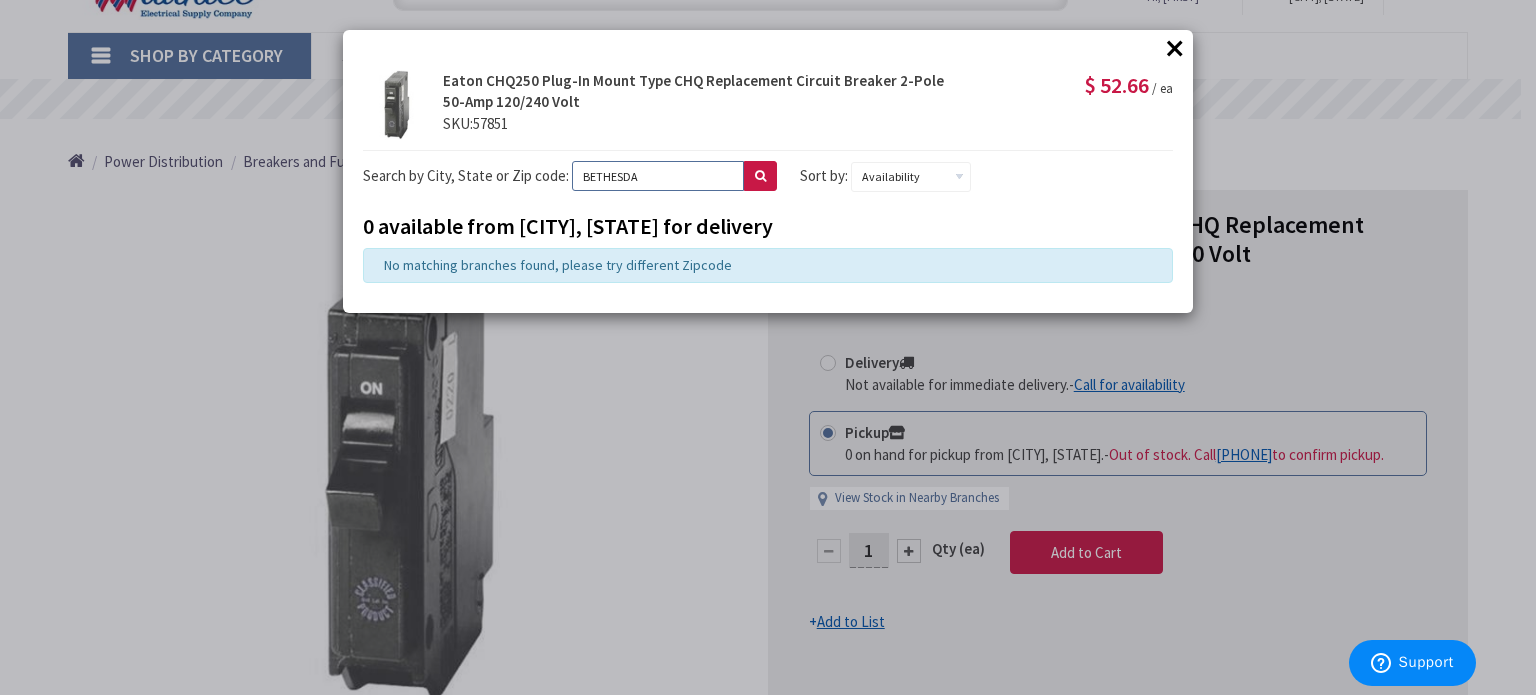 click on "BETHESDA" at bounding box center (658, 176) 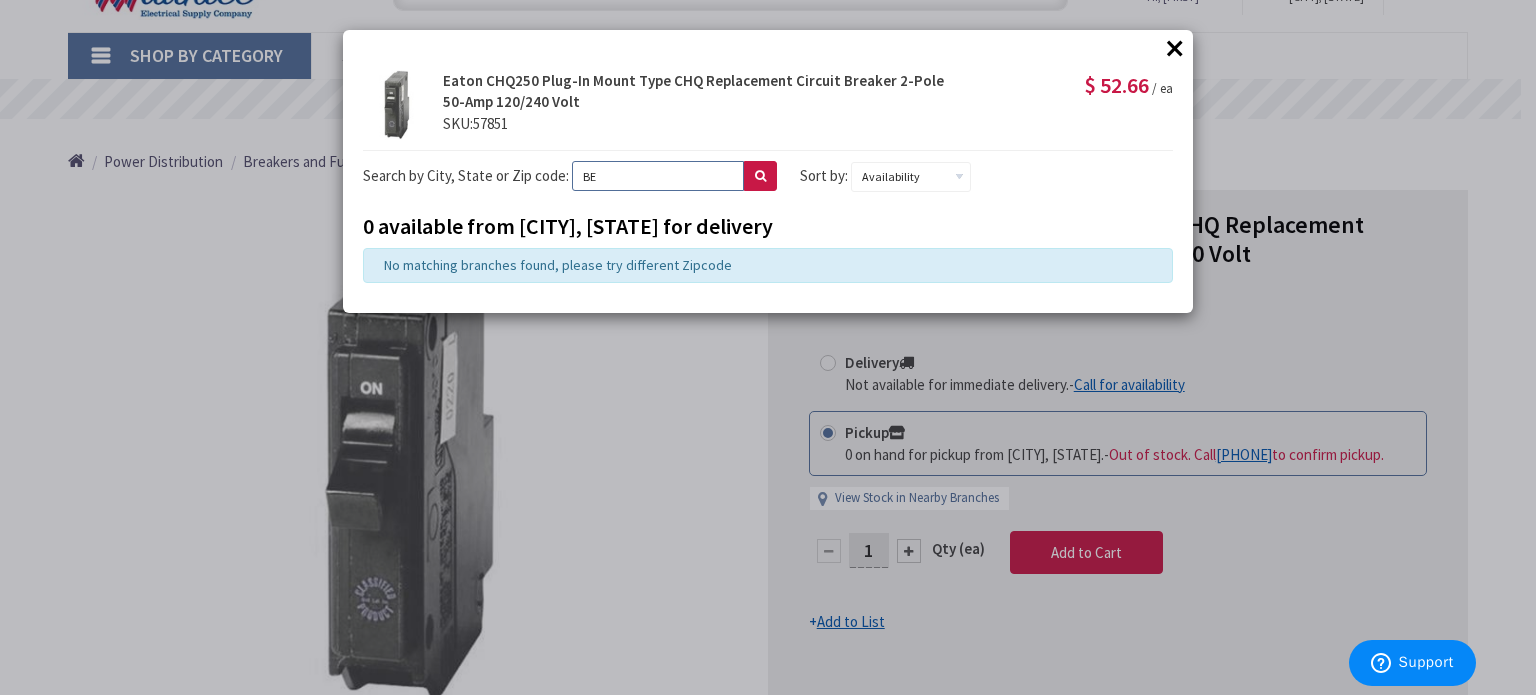type on "B" 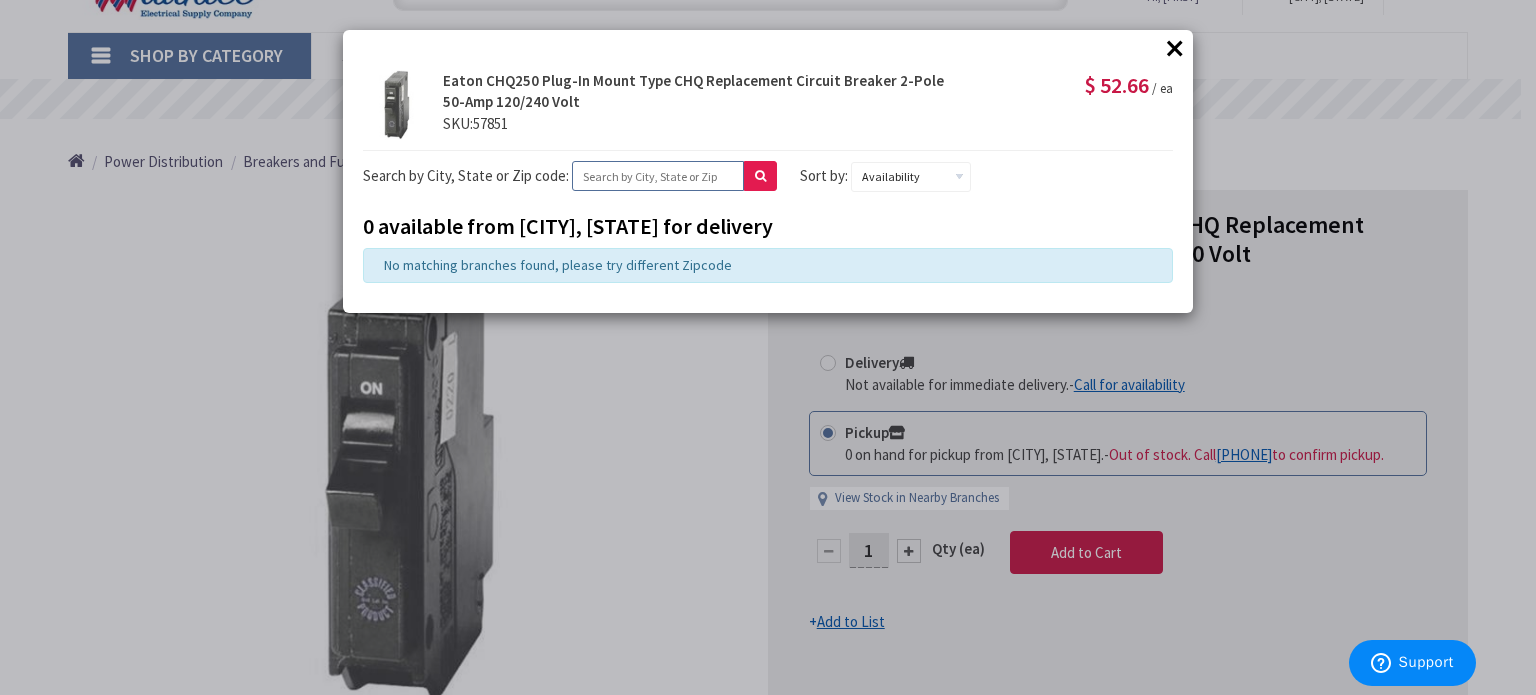 type 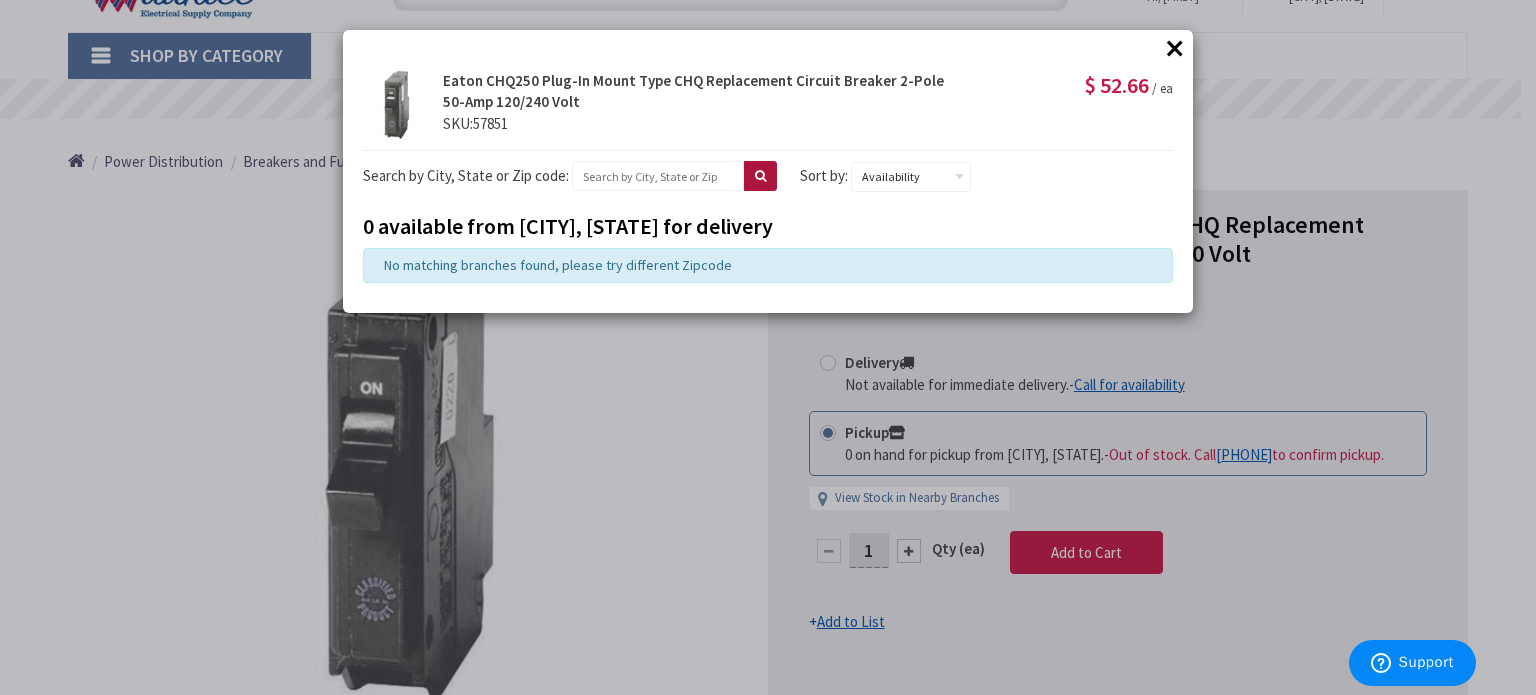 click at bounding box center [760, 176] 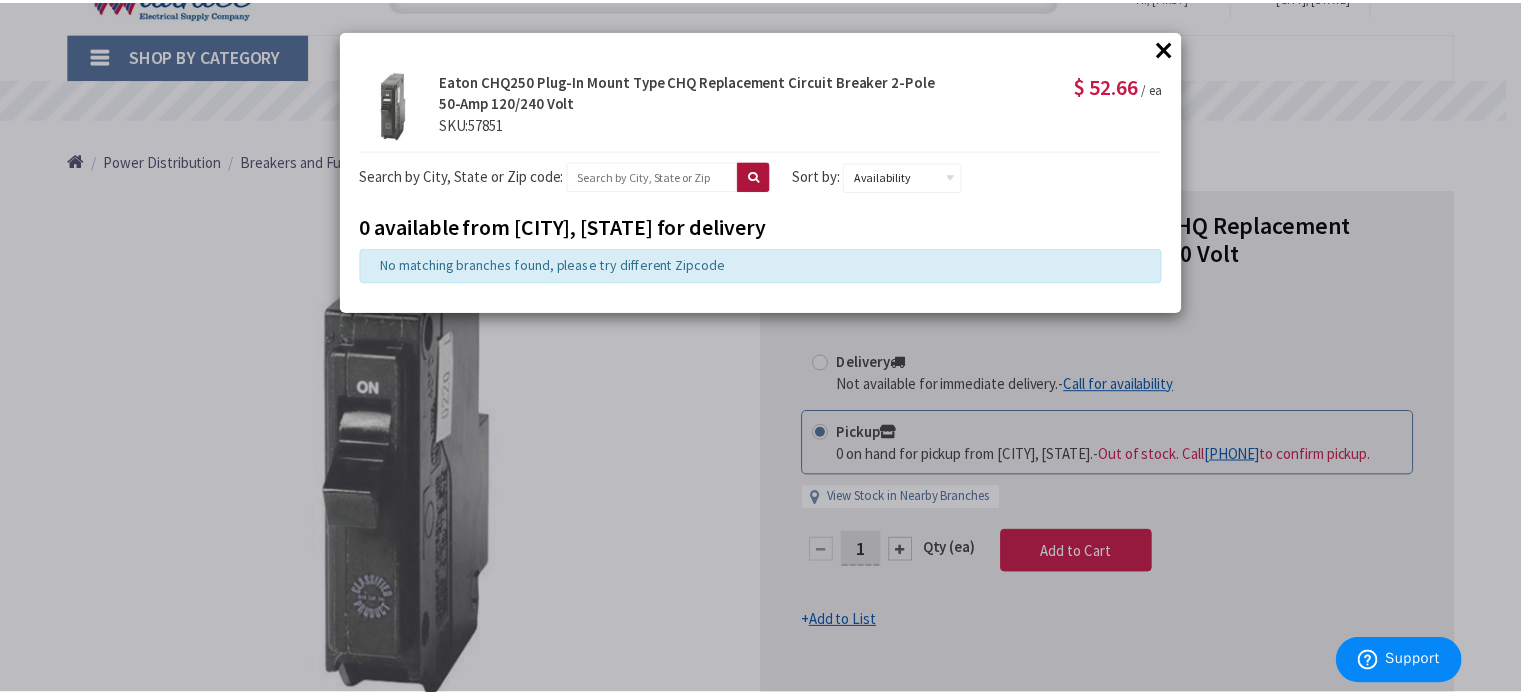 scroll, scrollTop: 0, scrollLeft: 0, axis: both 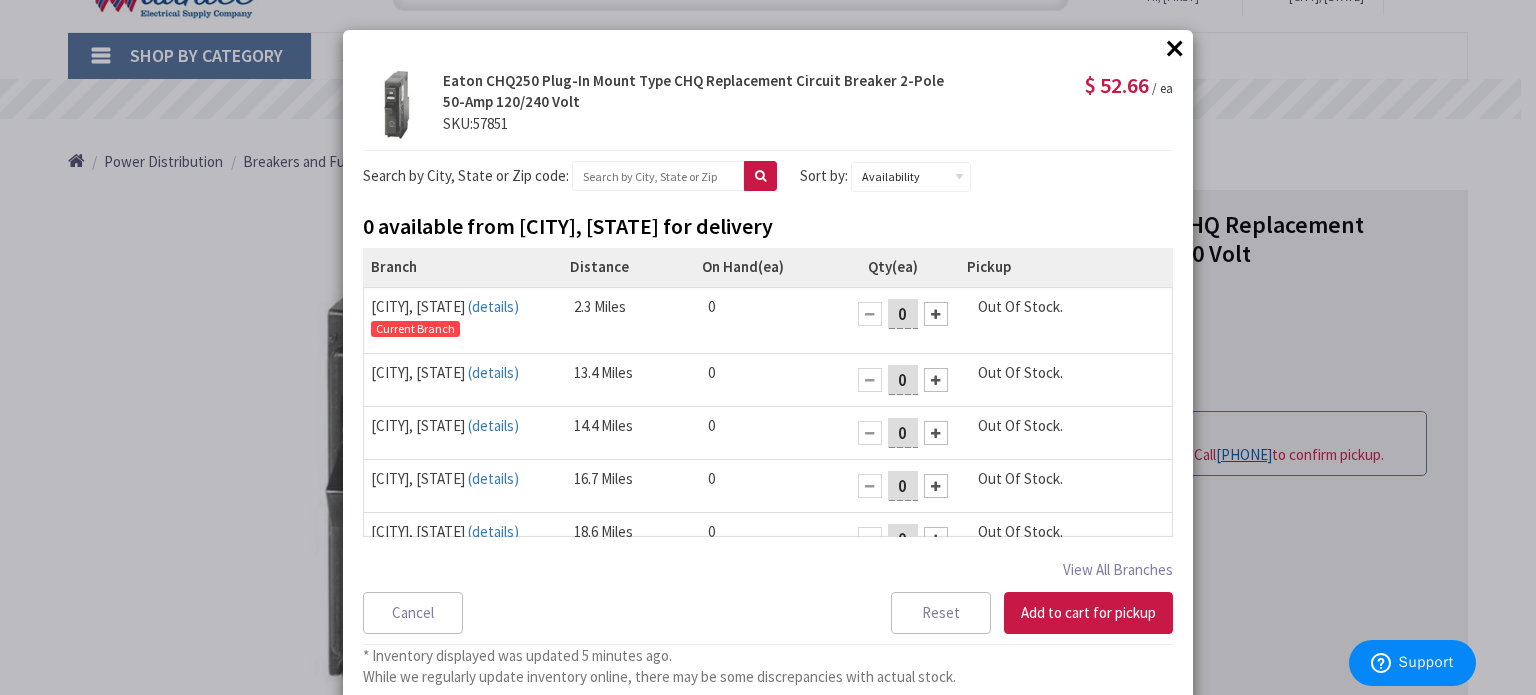 click on "×" at bounding box center (1175, 48) 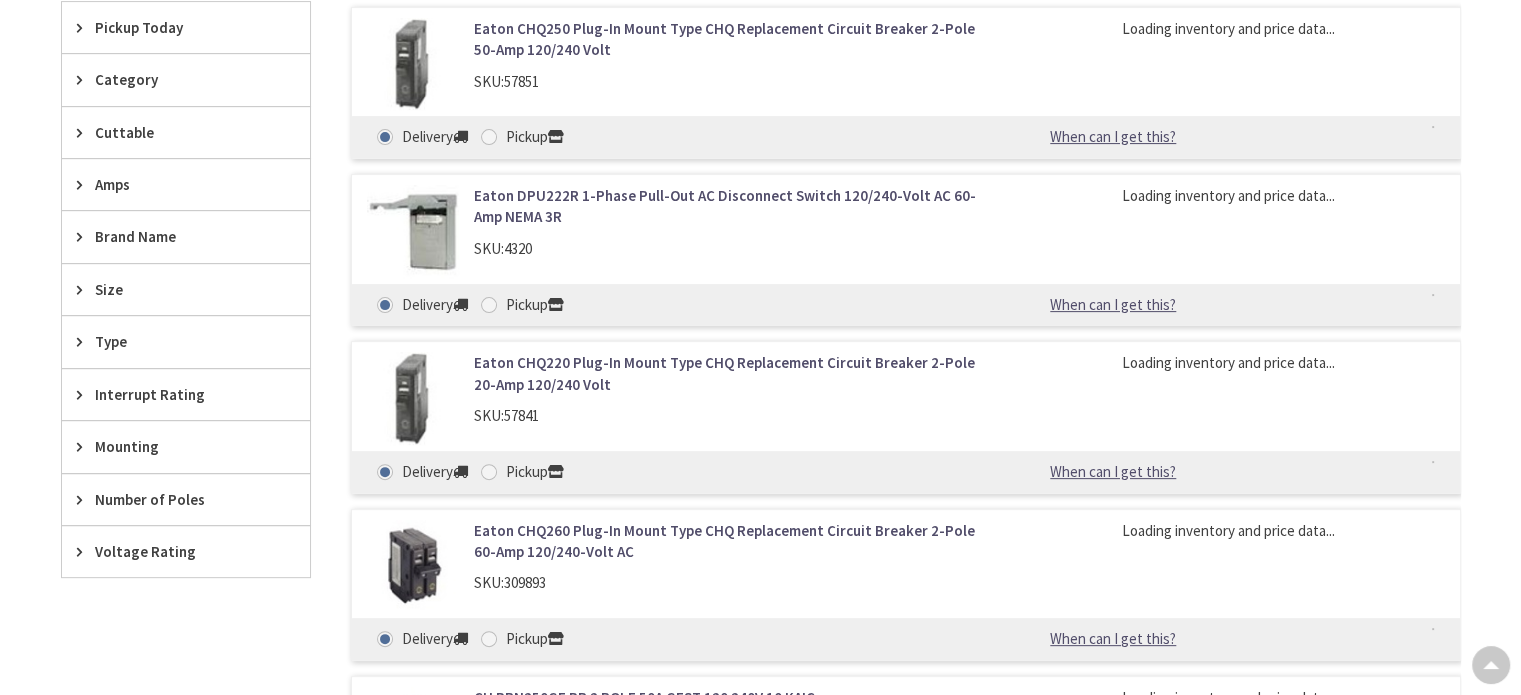scroll, scrollTop: 584, scrollLeft: 0, axis: vertical 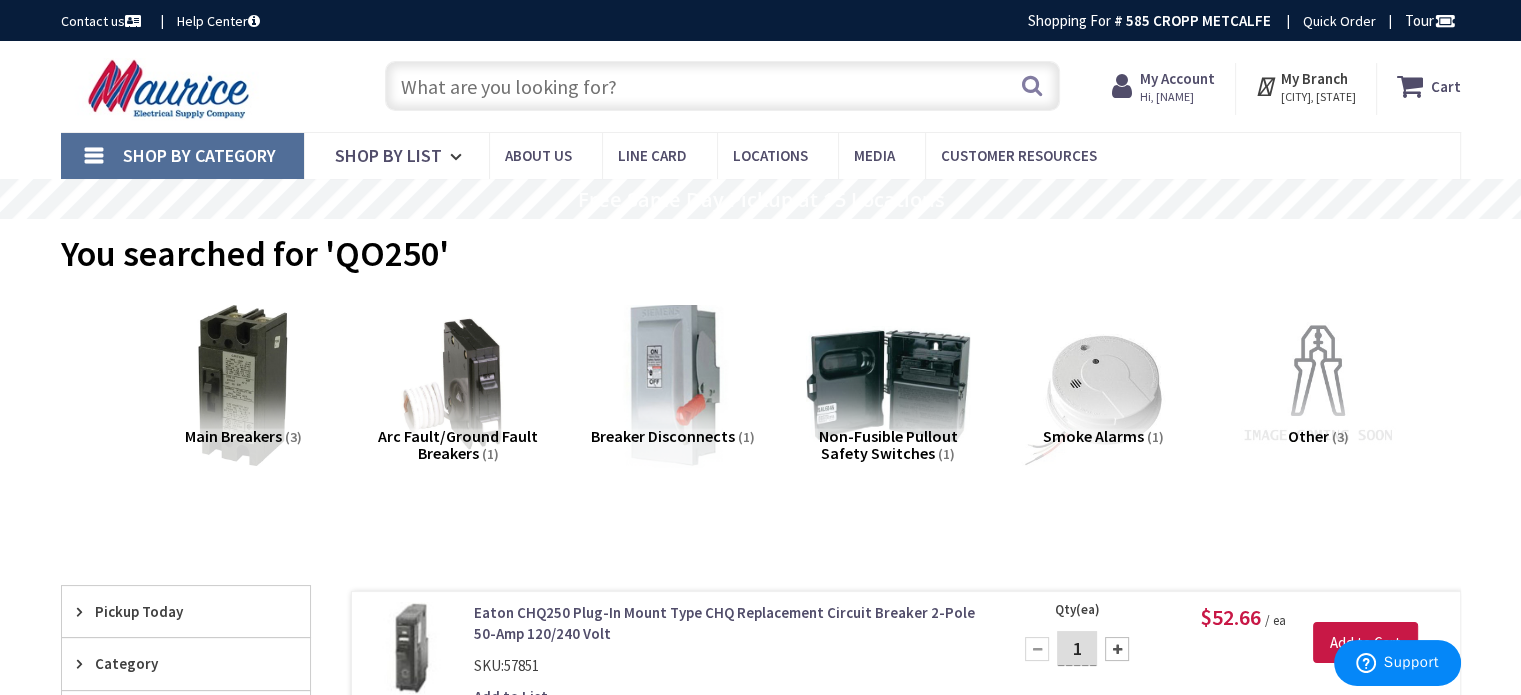 click at bounding box center [722, 86] 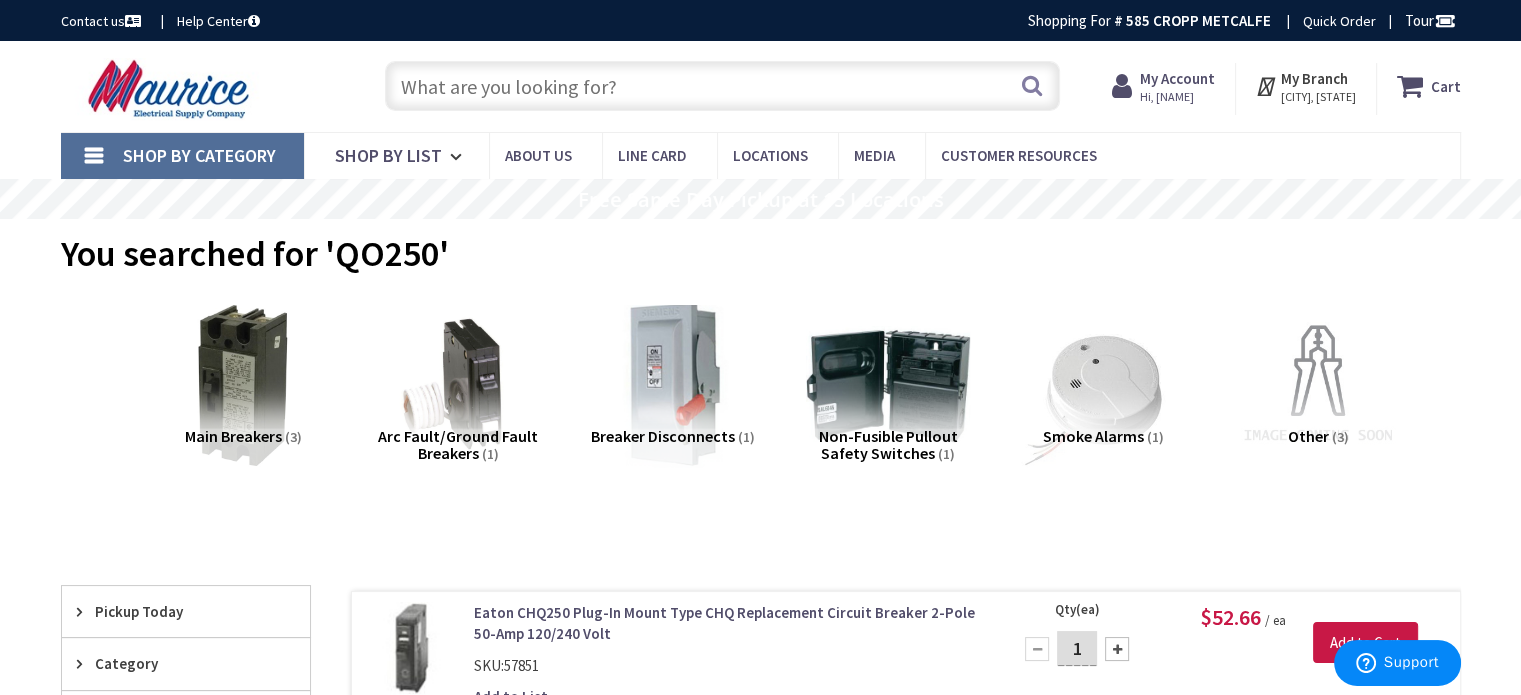 type on "C" 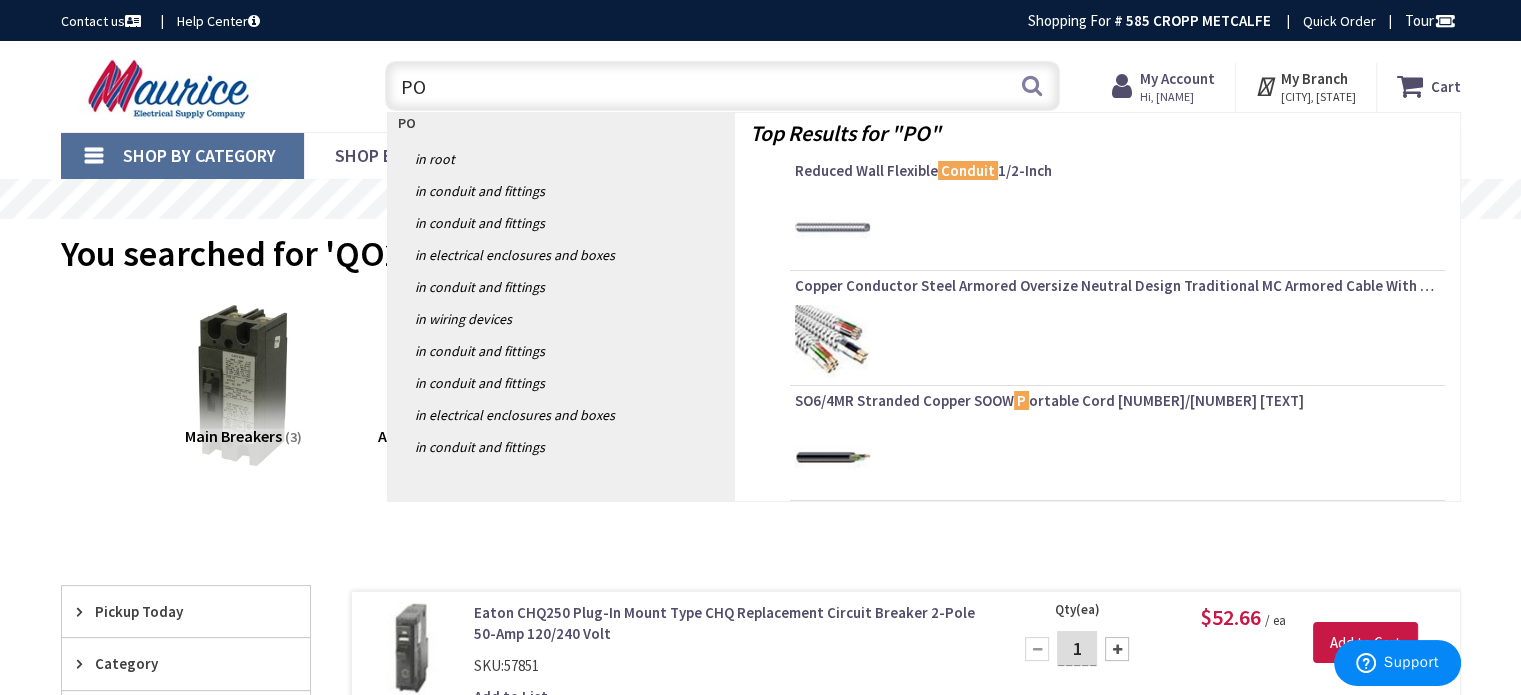 type on "P" 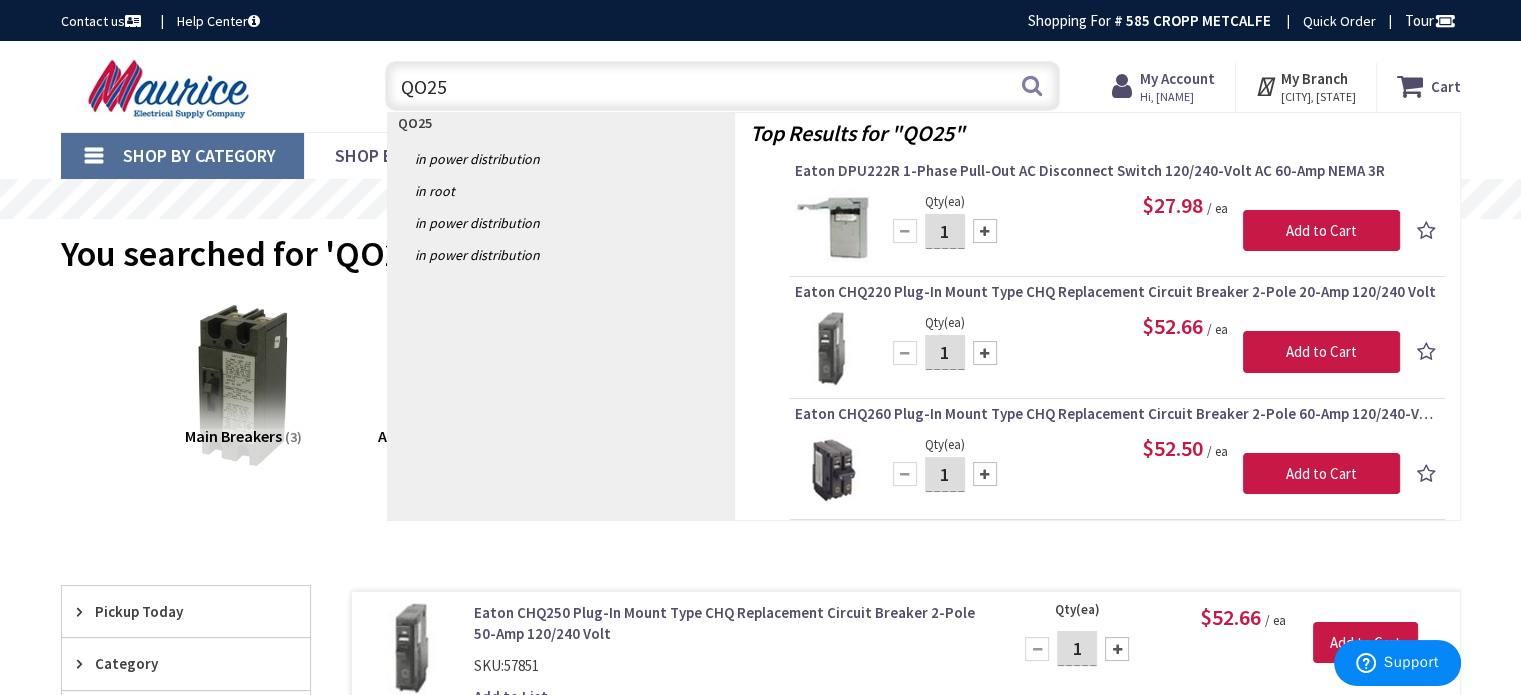 type on "QO250" 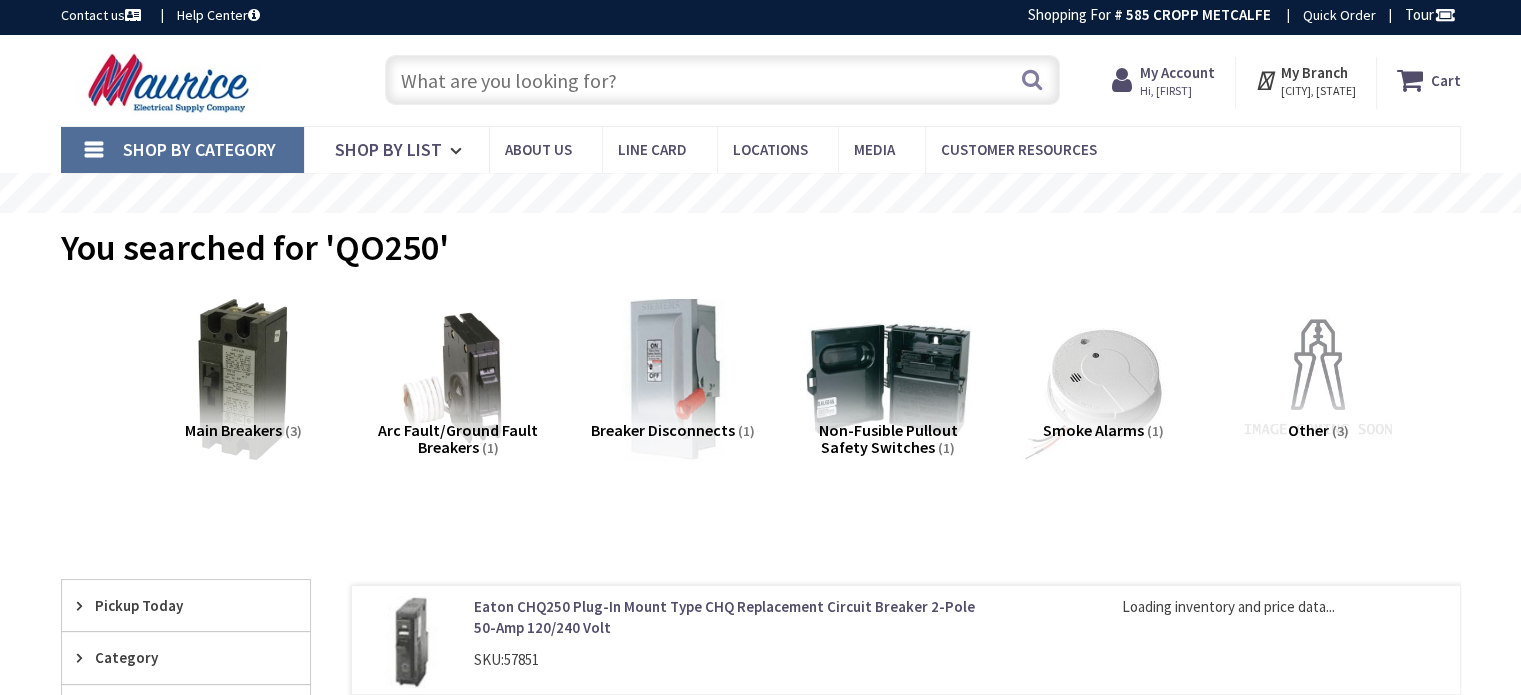 scroll, scrollTop: 200, scrollLeft: 0, axis: vertical 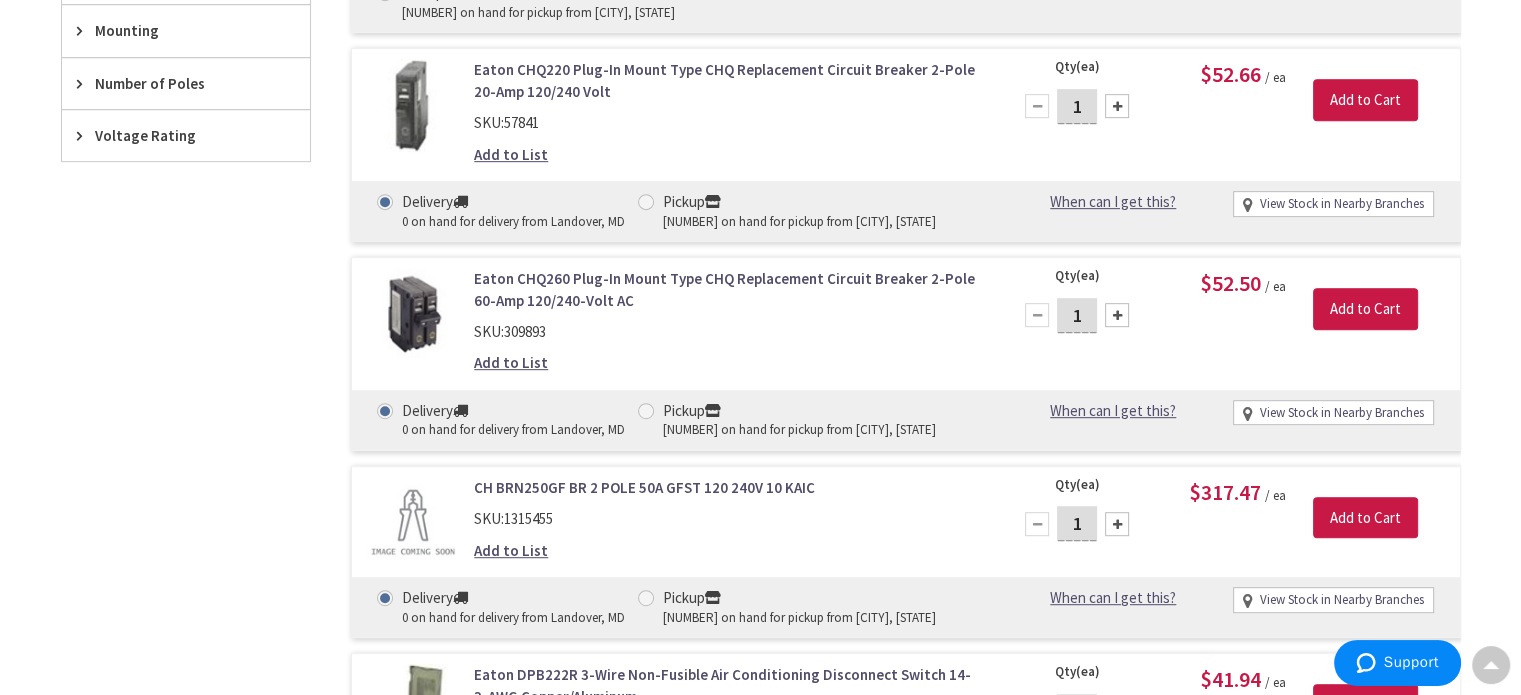 click on "View Stock in Nearby Branches" at bounding box center (1341, 204) 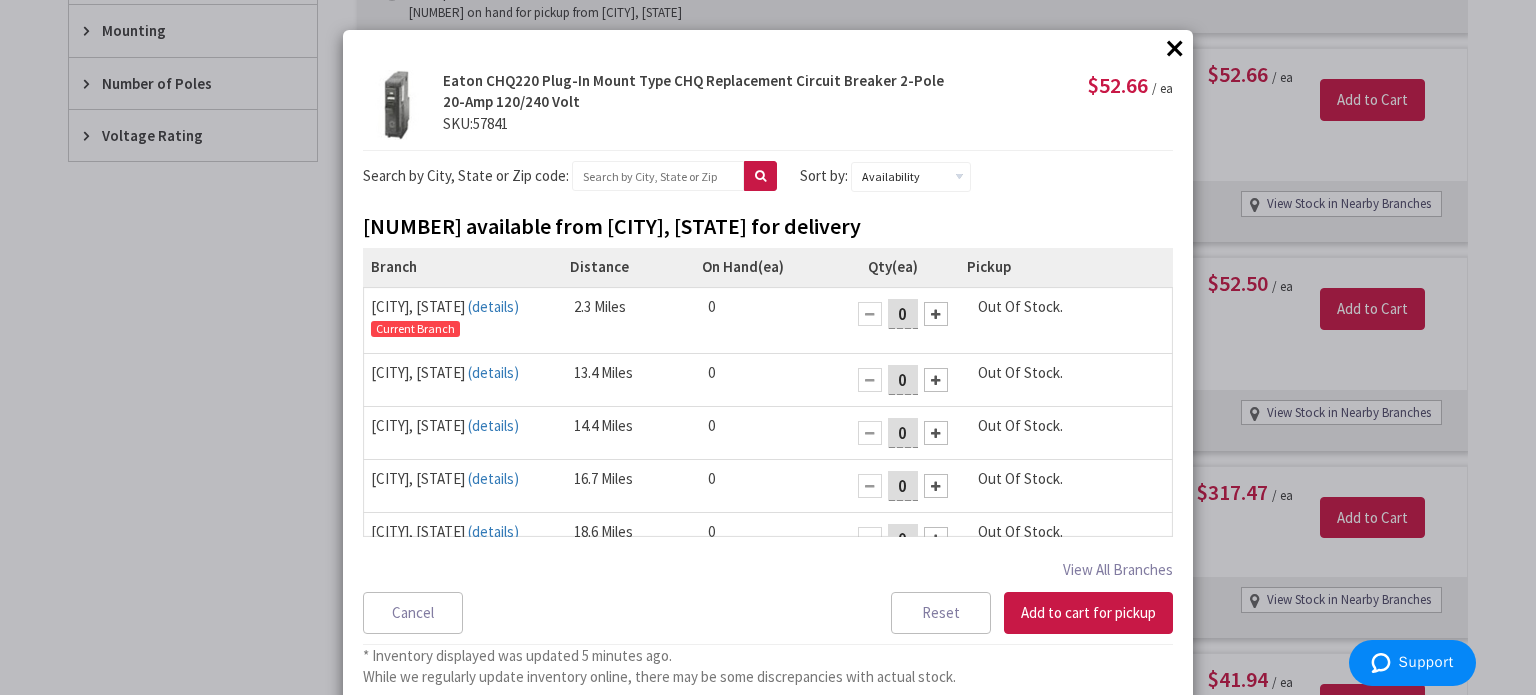 click on "×" at bounding box center (1175, 48) 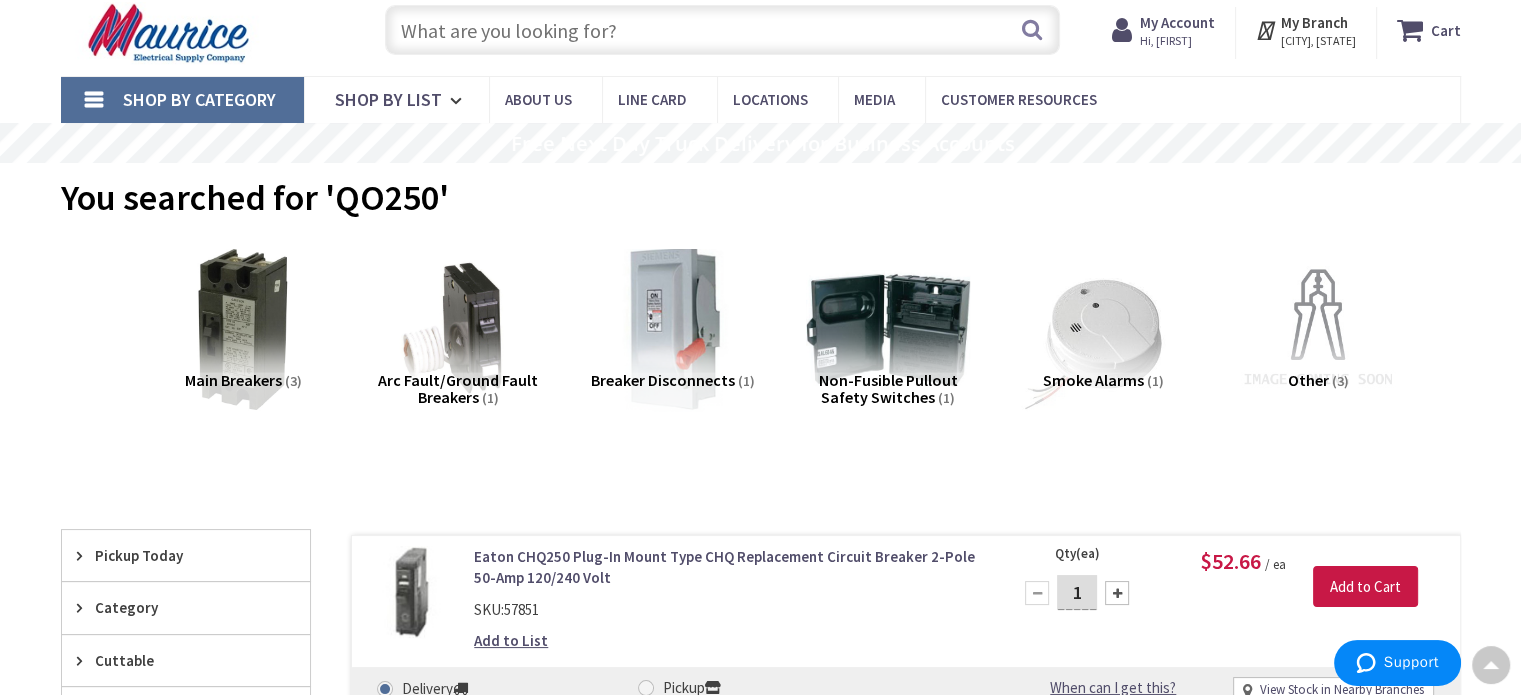 scroll, scrollTop: 0, scrollLeft: 0, axis: both 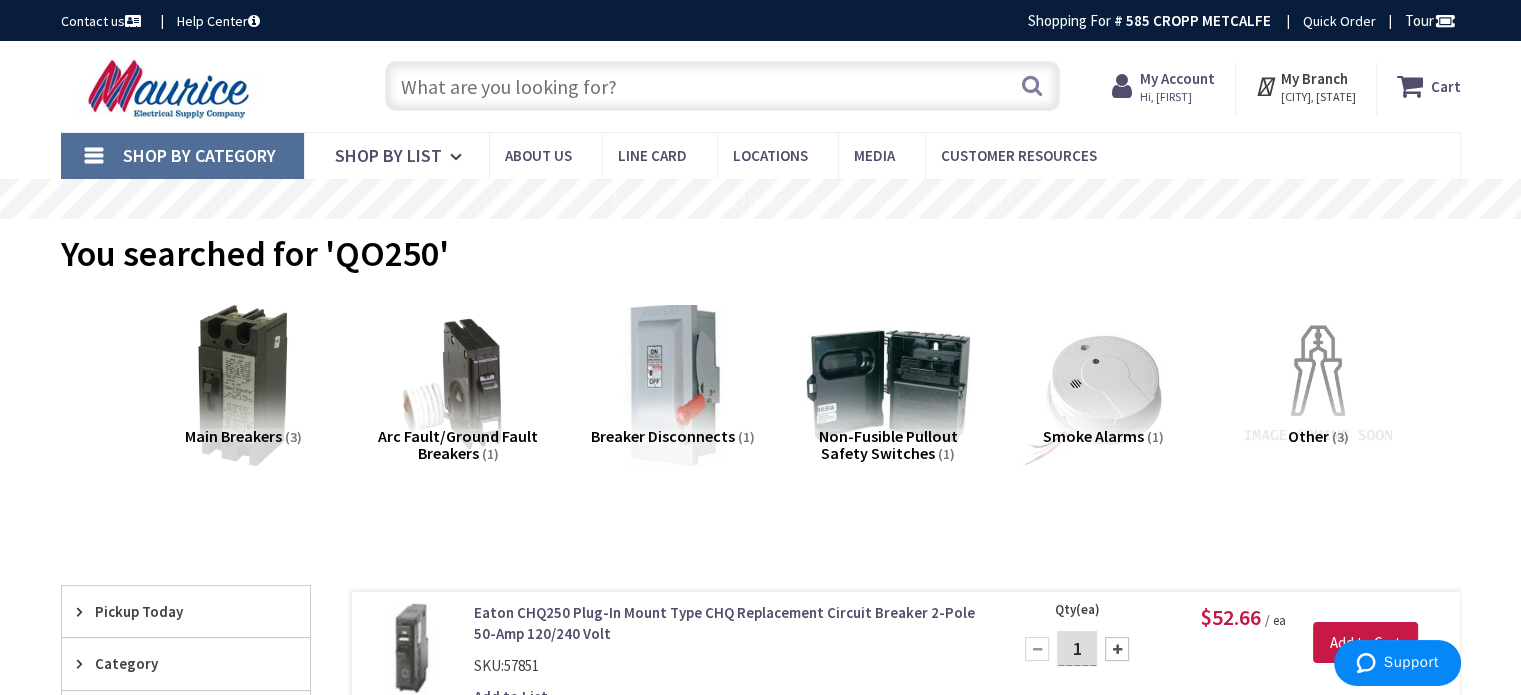 paste on "QO250" 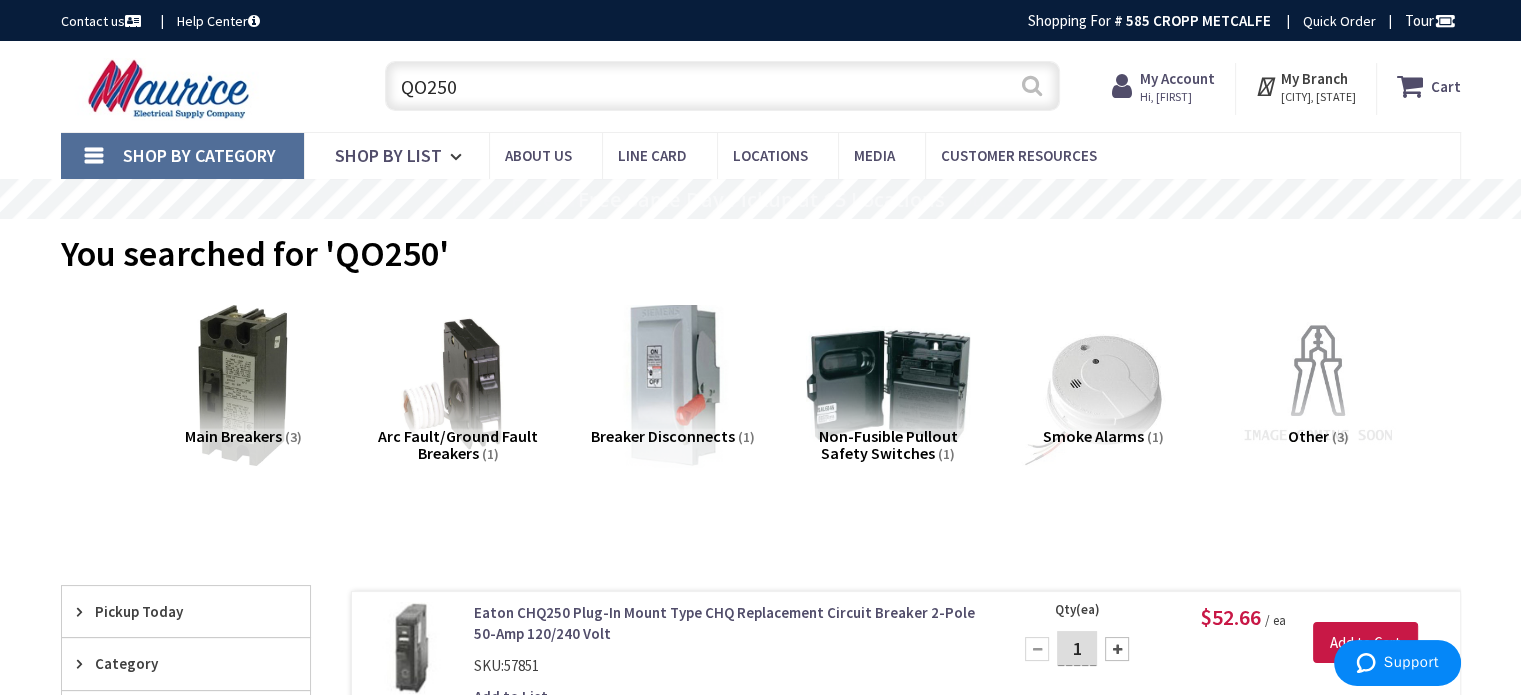 type on "QO250" 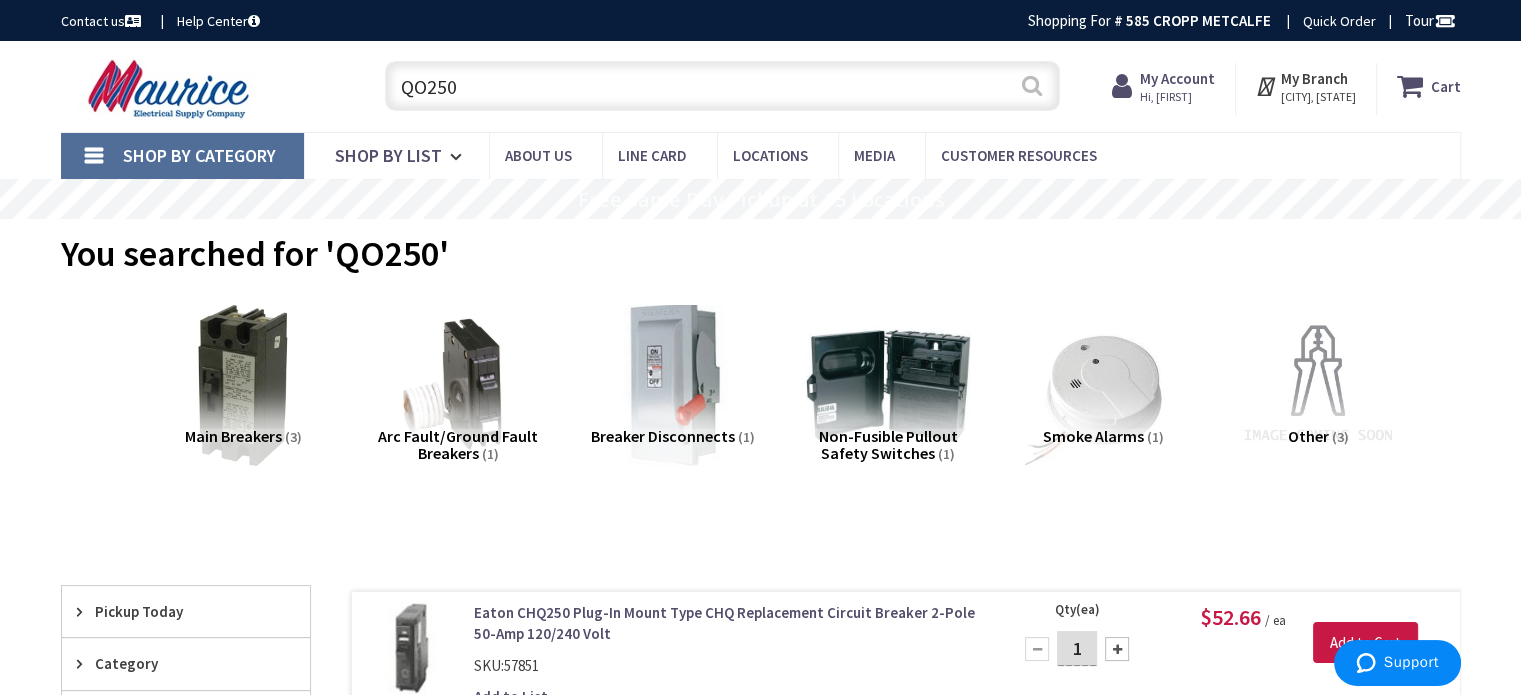 click on "Search" at bounding box center (1032, 85) 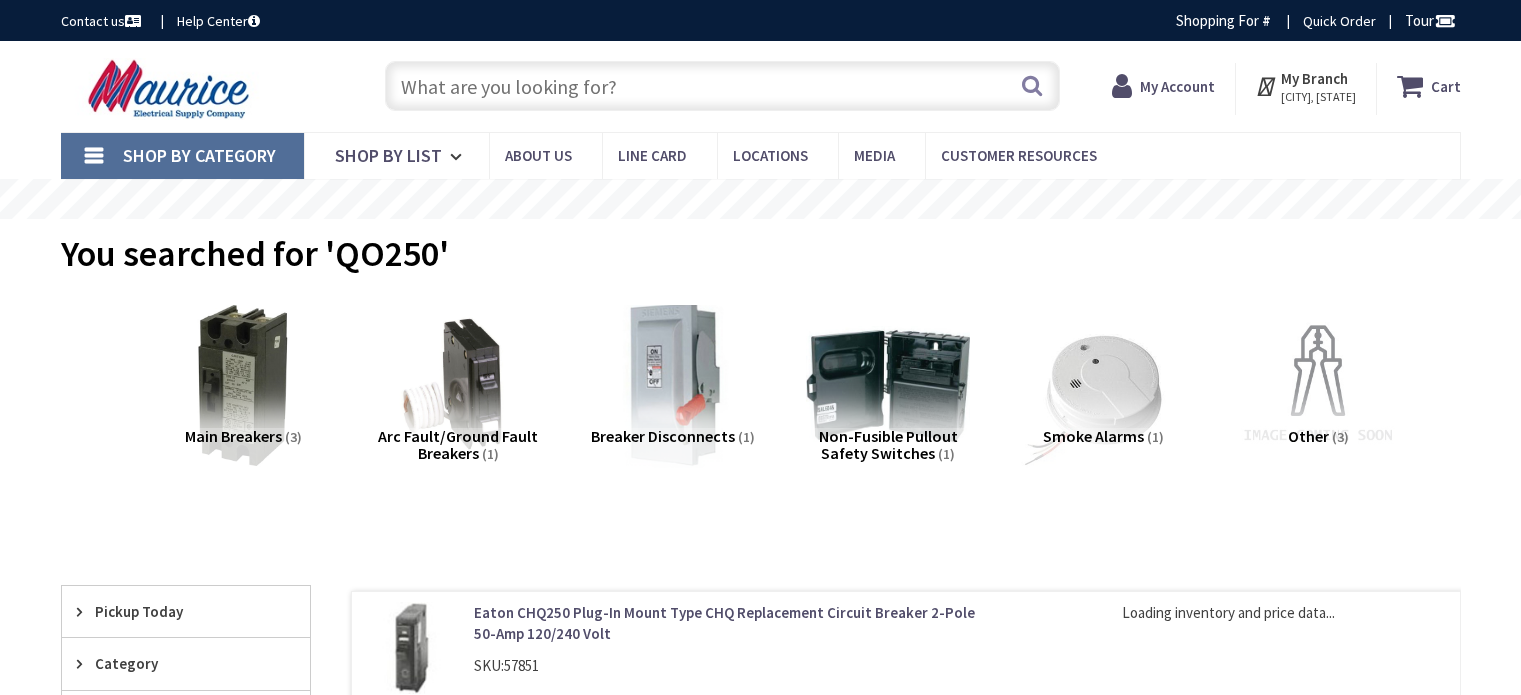 scroll, scrollTop: 0, scrollLeft: 0, axis: both 